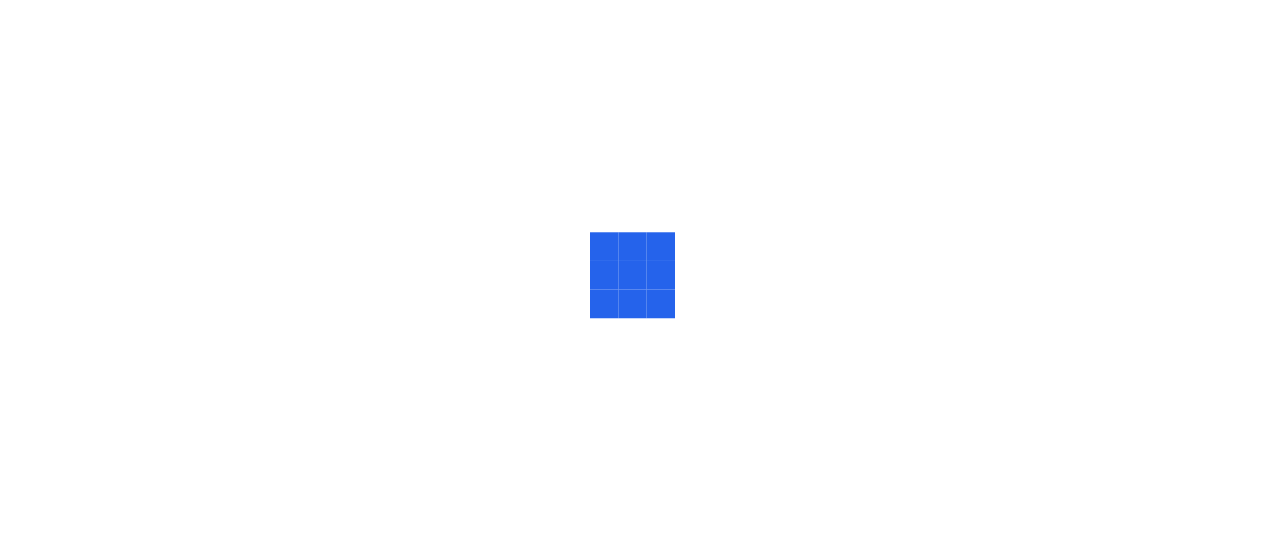 scroll, scrollTop: 0, scrollLeft: 0, axis: both 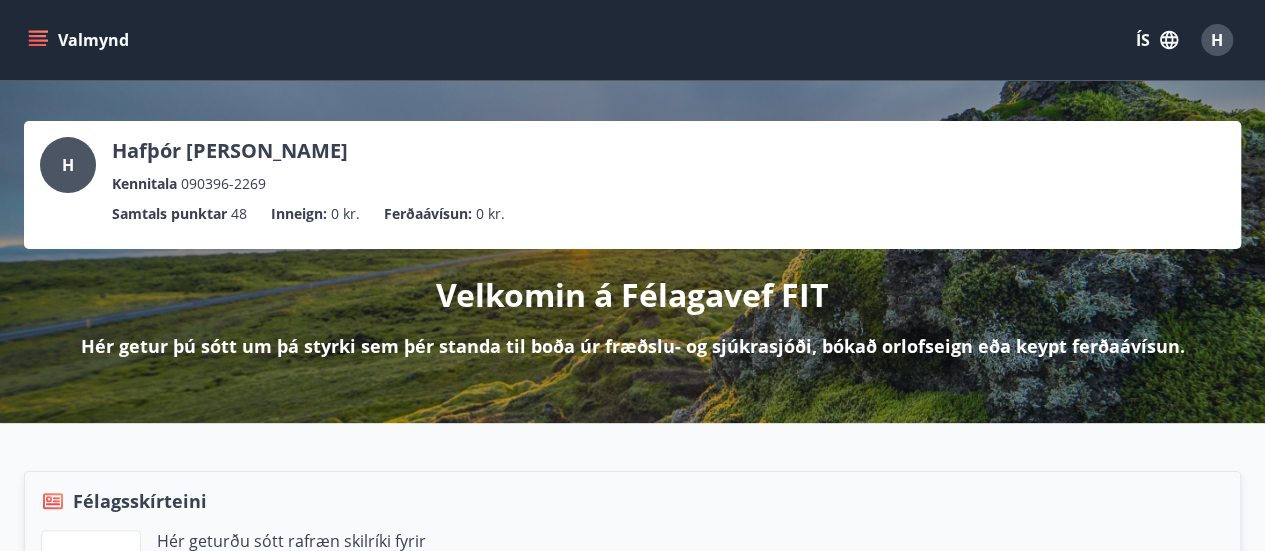 click 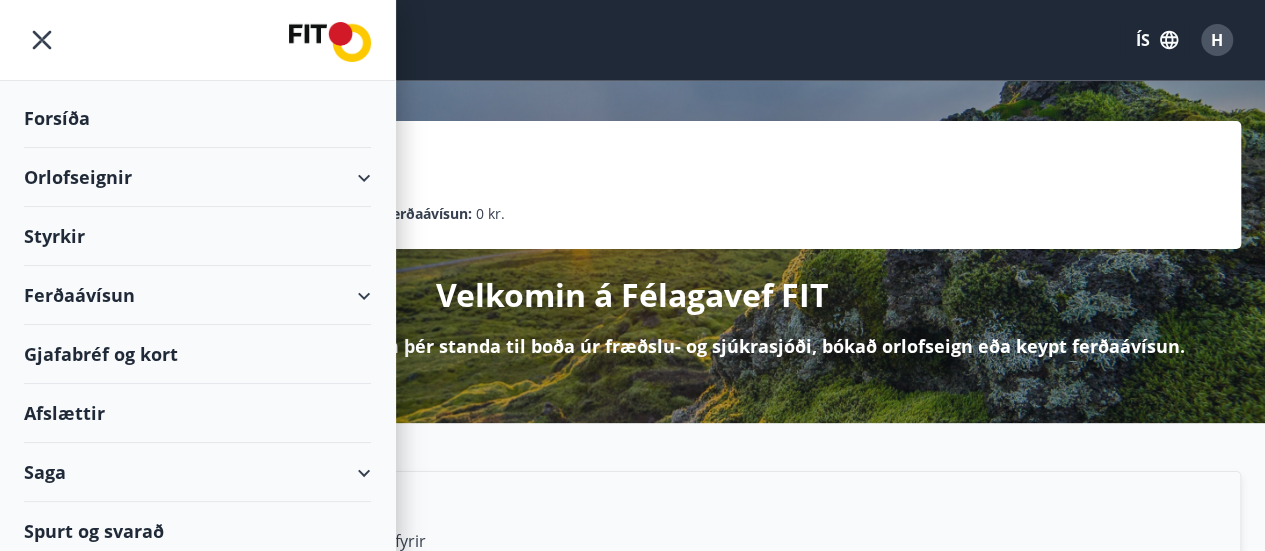 click on "Orlofseignir" at bounding box center (197, 177) 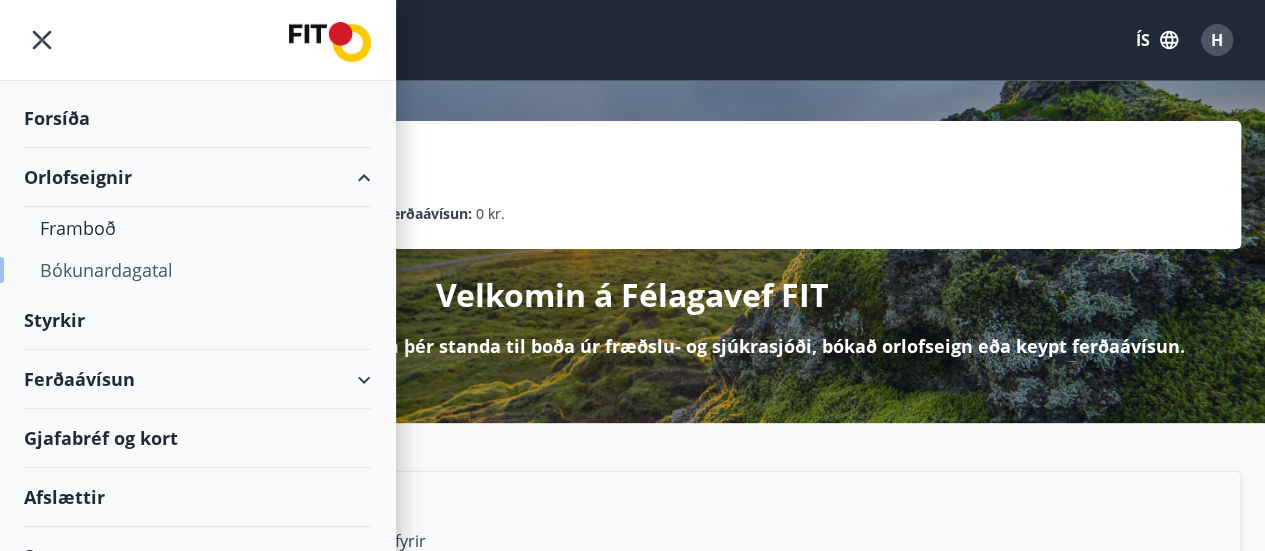 click on "Bókunardagatal" at bounding box center (197, 270) 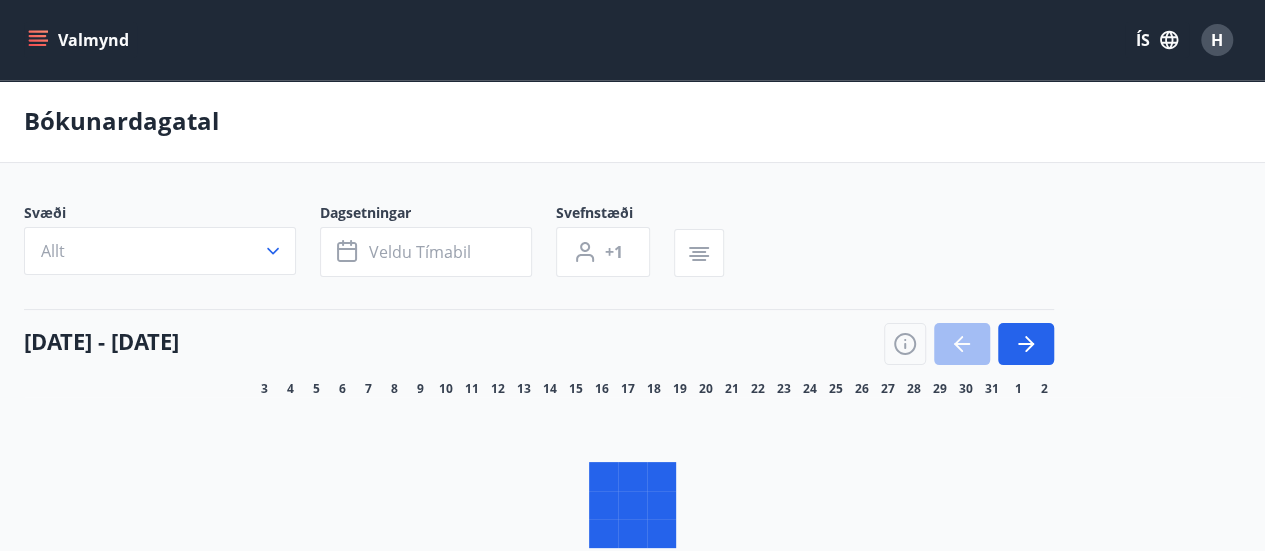 click on "Dagsetningar" at bounding box center (438, 215) 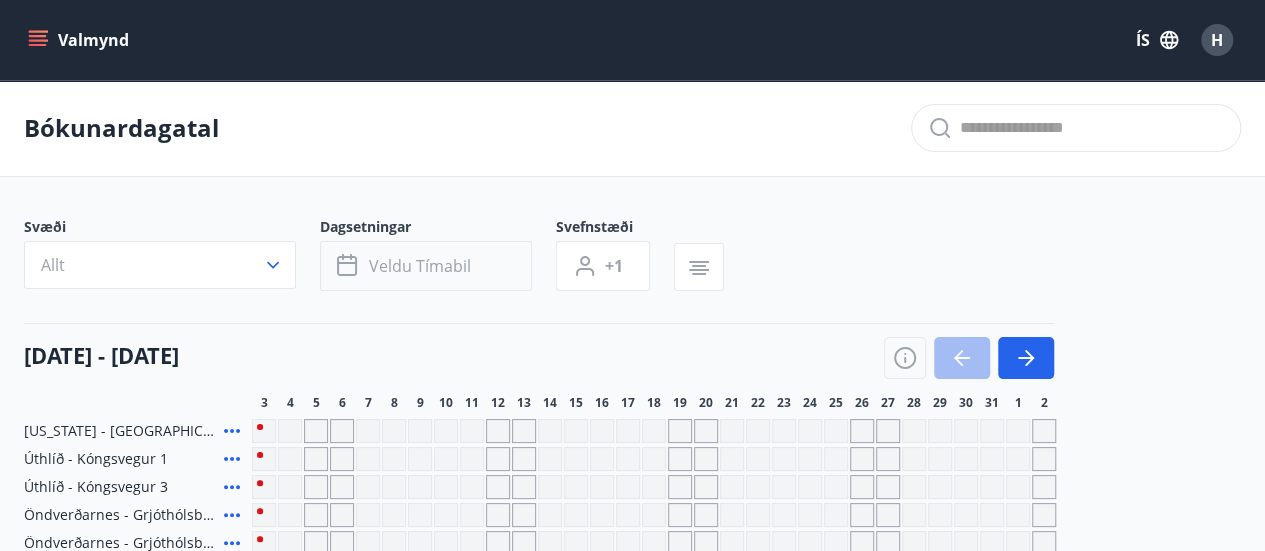 click on "Veldu tímabil" at bounding box center [420, 266] 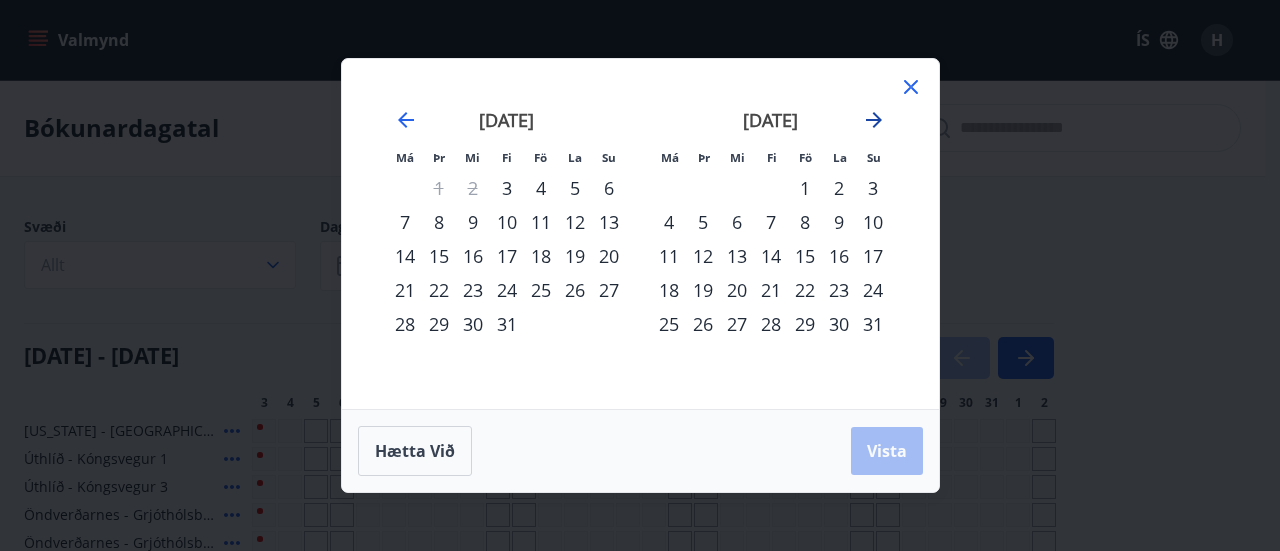 click 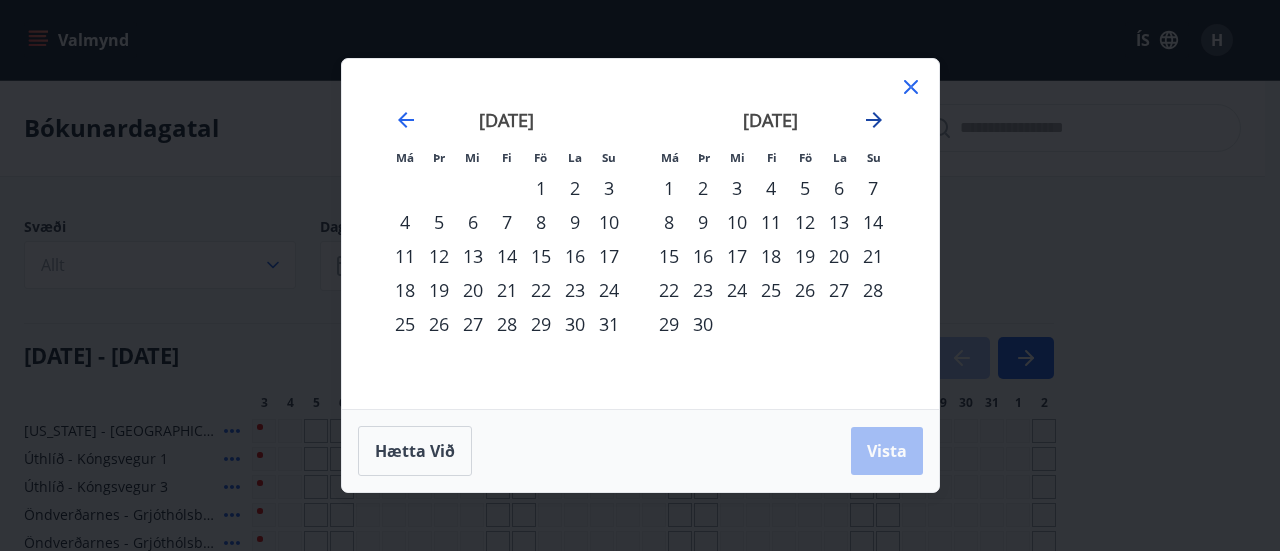 click 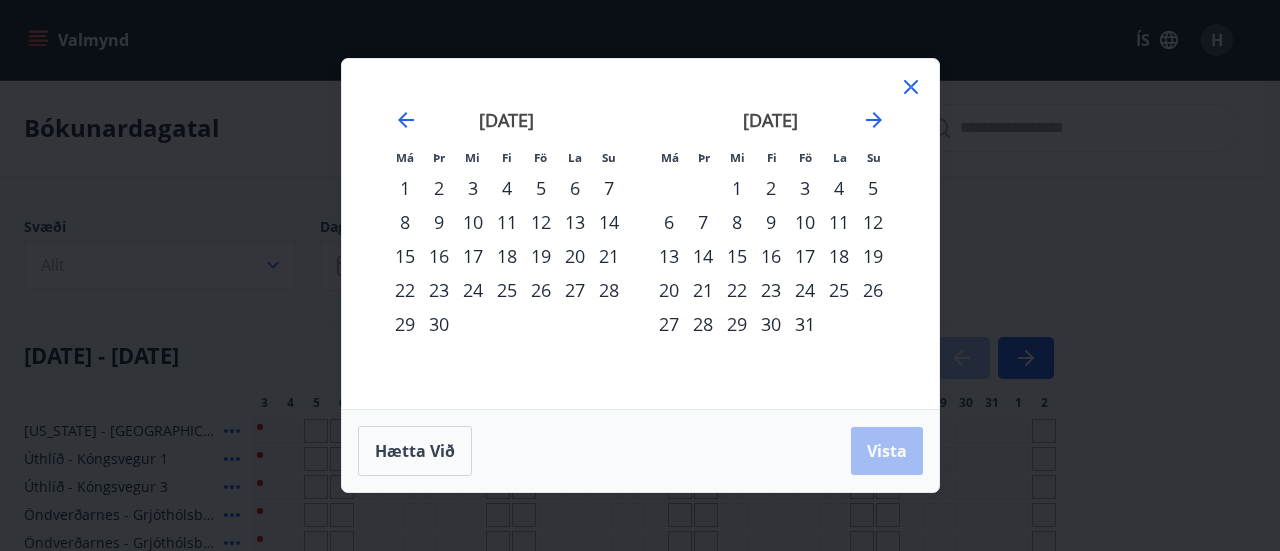 click on "5" at bounding box center (873, 188) 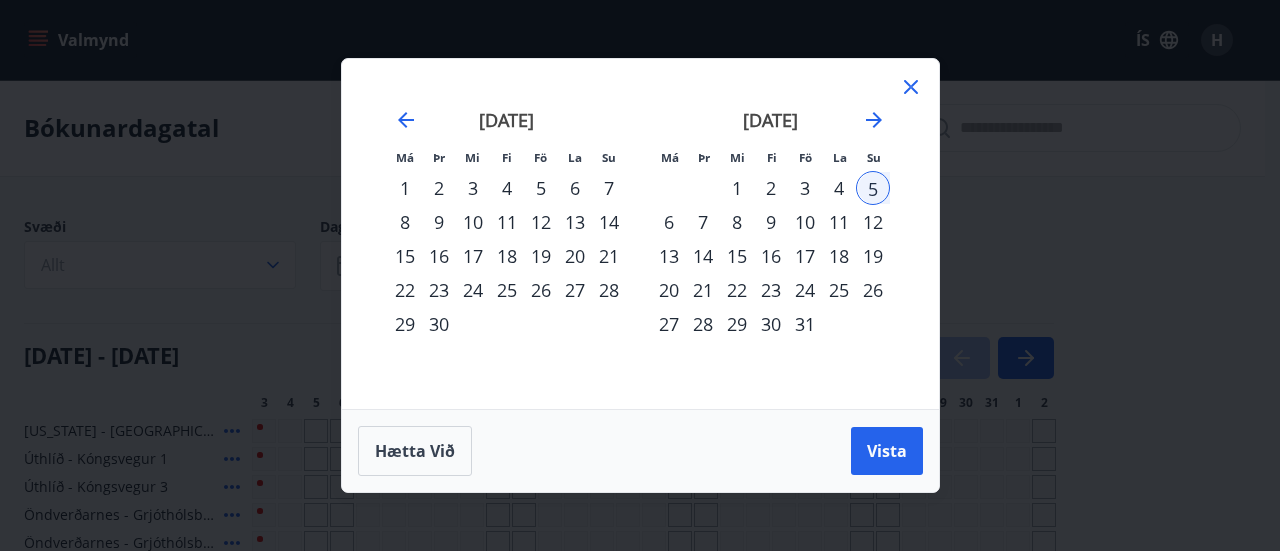 click on "9" at bounding box center (771, 222) 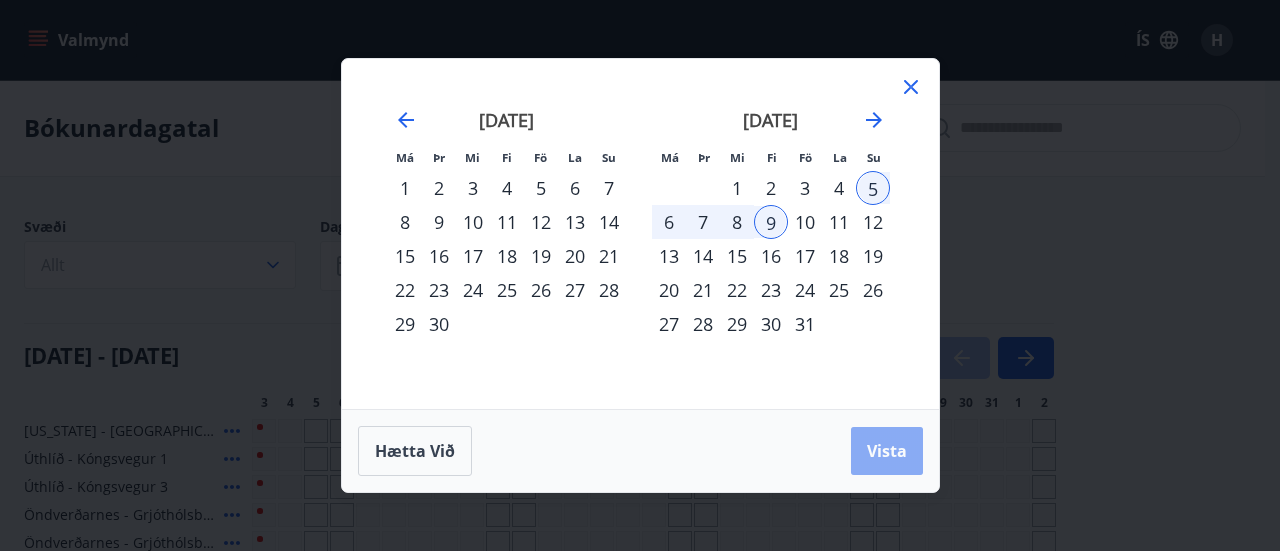 click on "Vista" at bounding box center [887, 451] 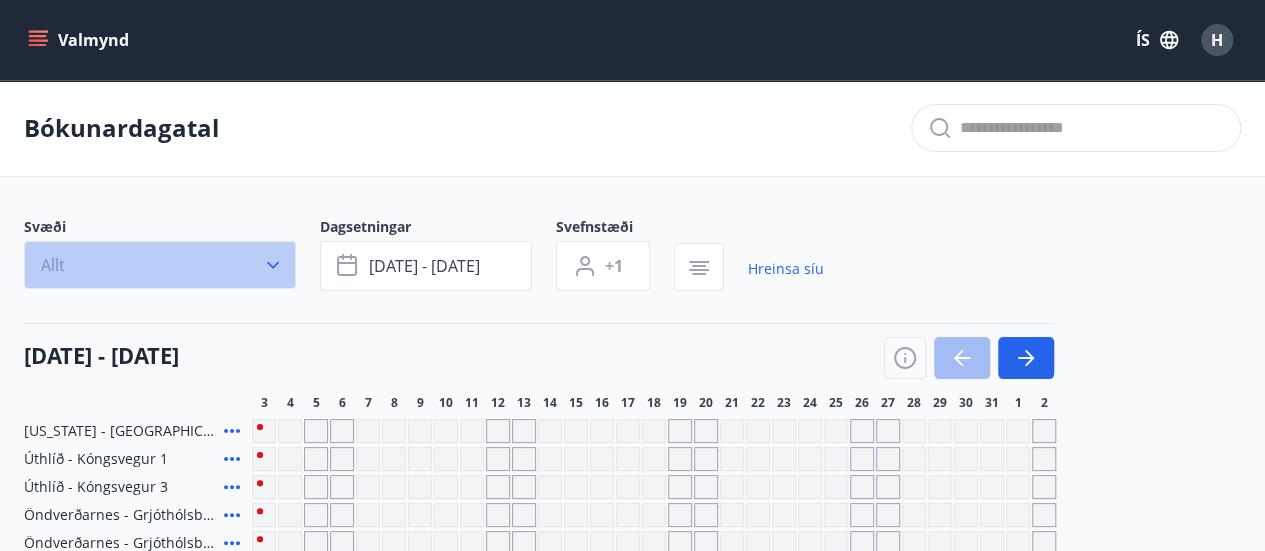 click on "Allt" at bounding box center (160, 265) 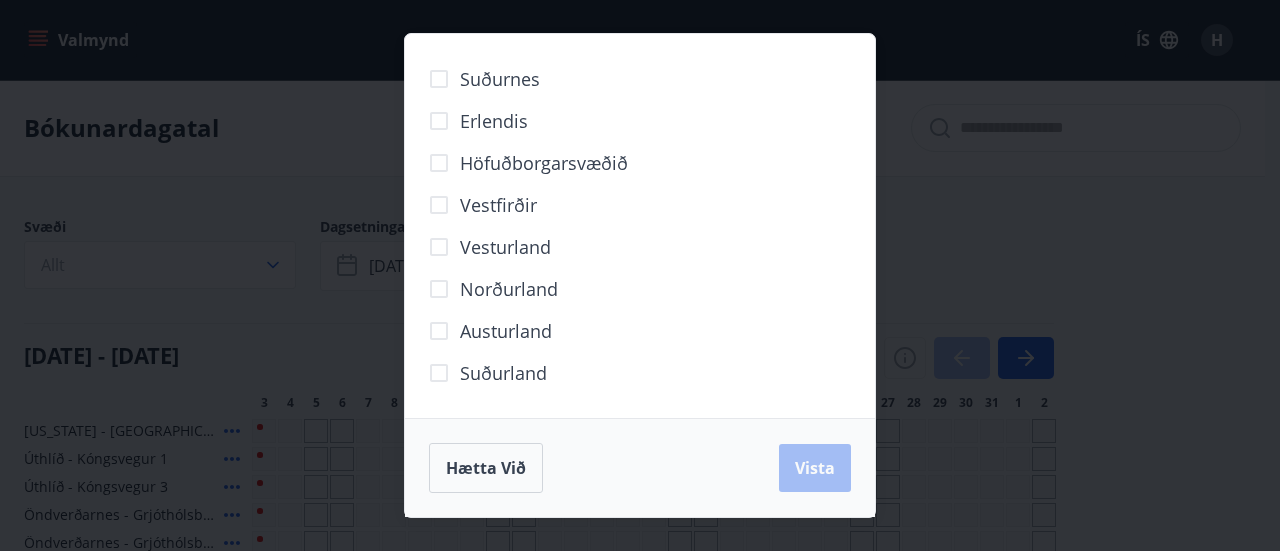 click on "Norðurland" at bounding box center [509, 289] 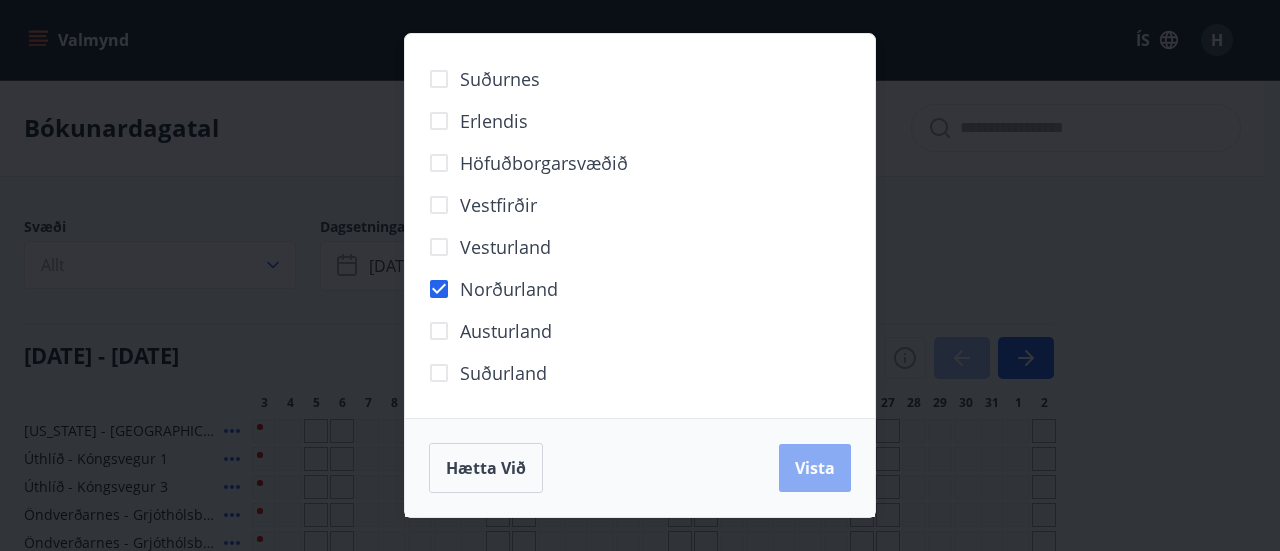 click on "Vista" at bounding box center [815, 468] 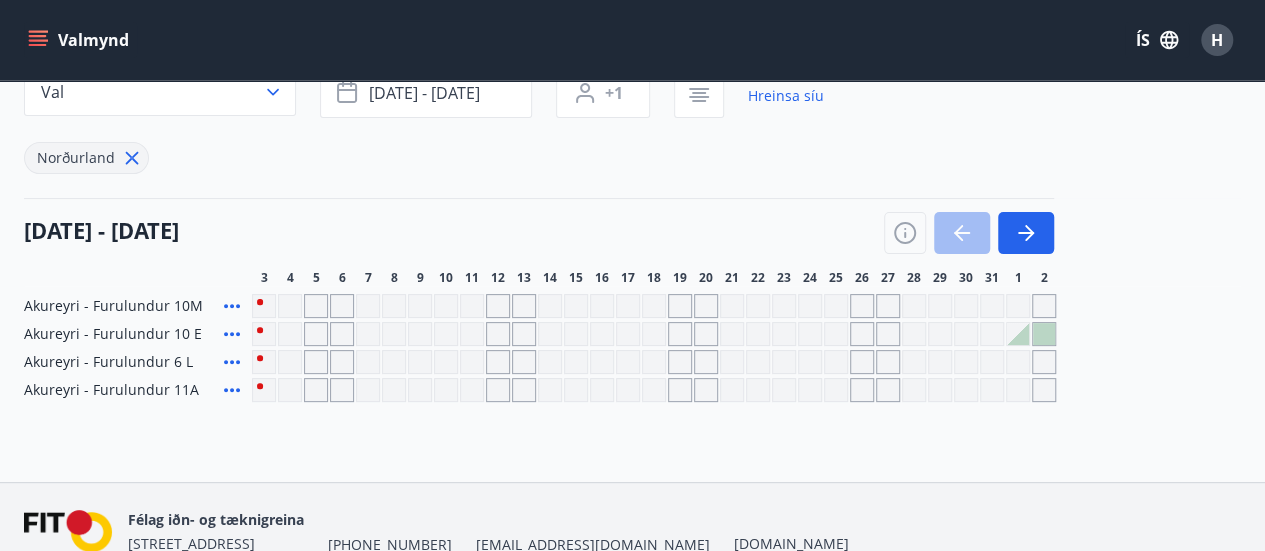 scroll, scrollTop: 177, scrollLeft: 0, axis: vertical 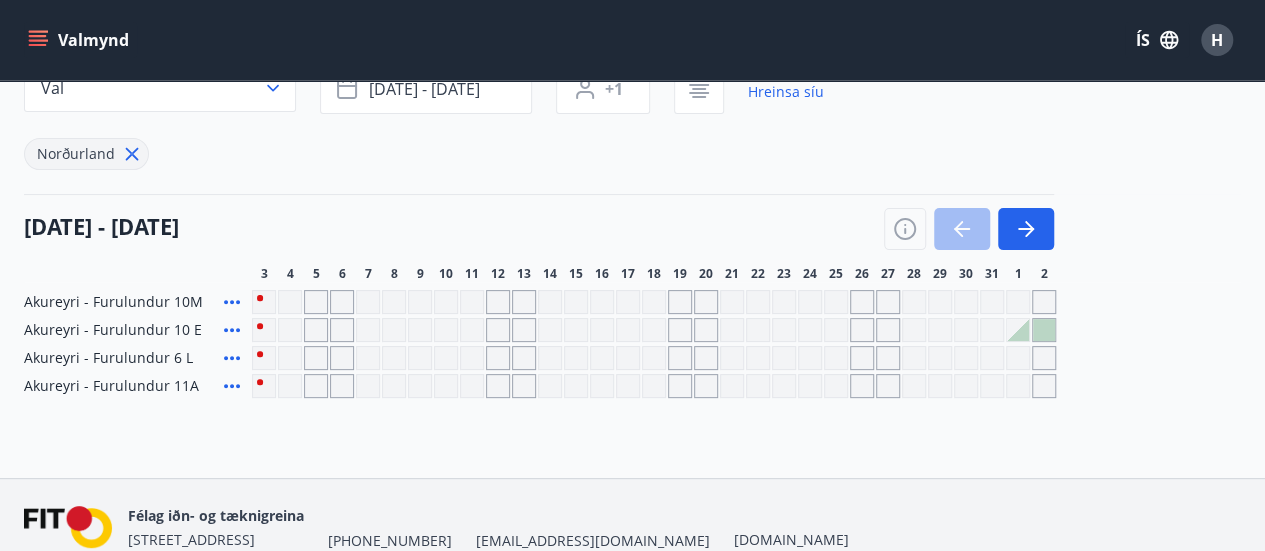 click 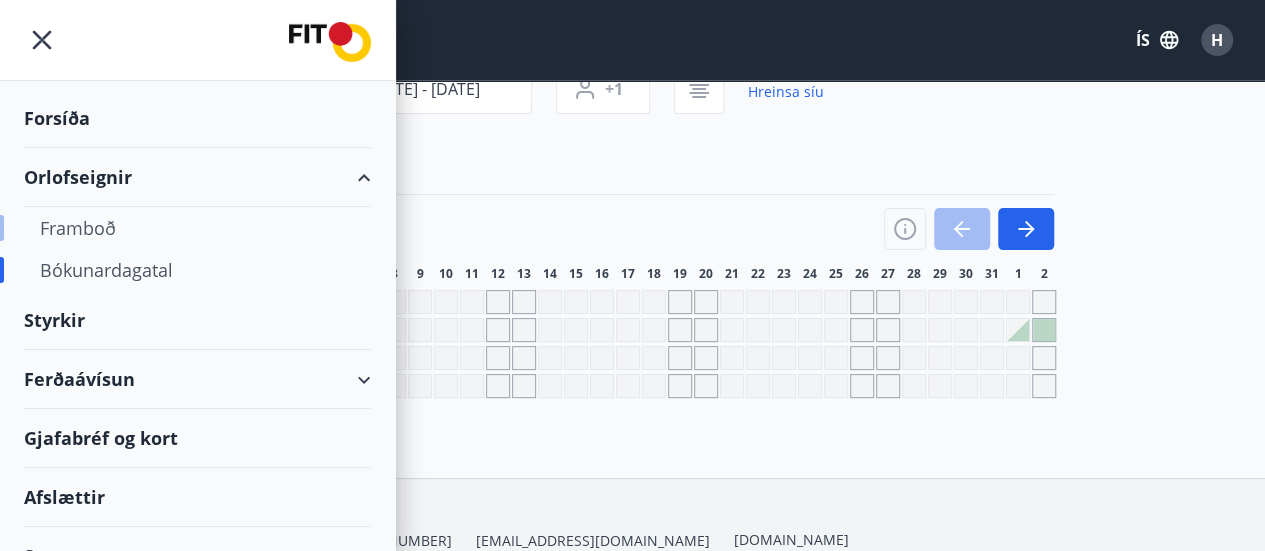 type 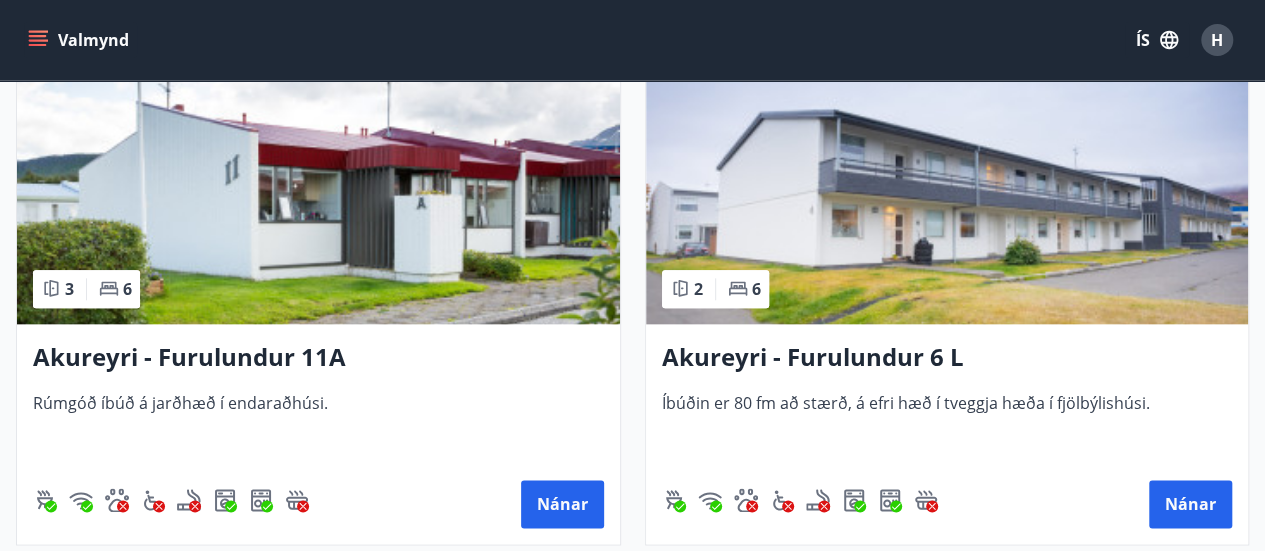 scroll, scrollTop: 8541, scrollLeft: 0, axis: vertical 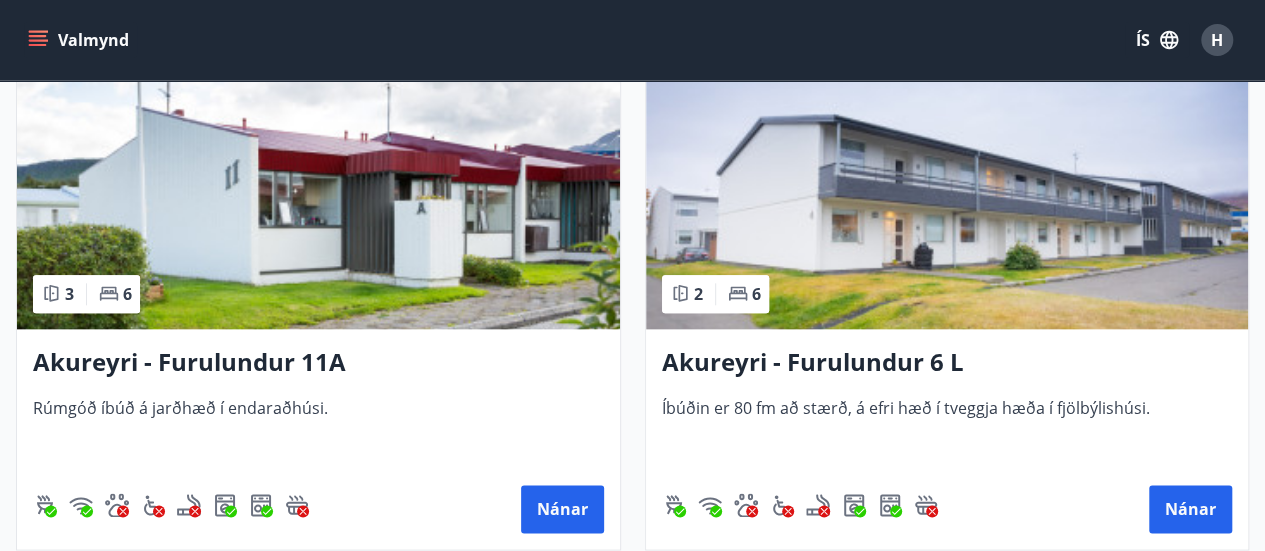 click on "Akureyri - Furulundur 11A" at bounding box center (318, 363) 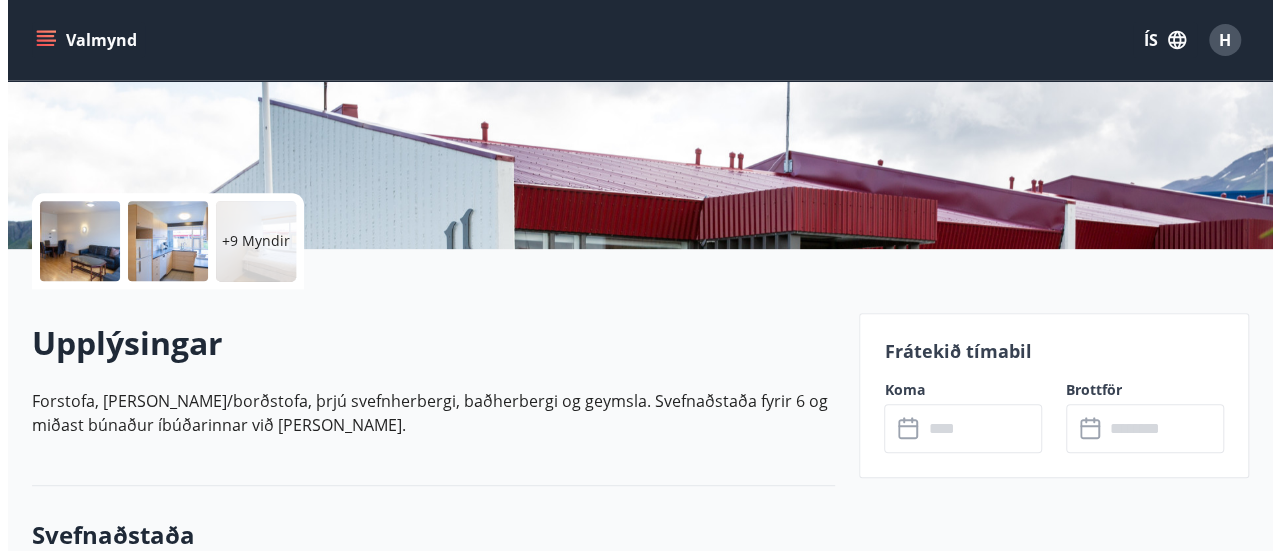 scroll, scrollTop: 349, scrollLeft: 0, axis: vertical 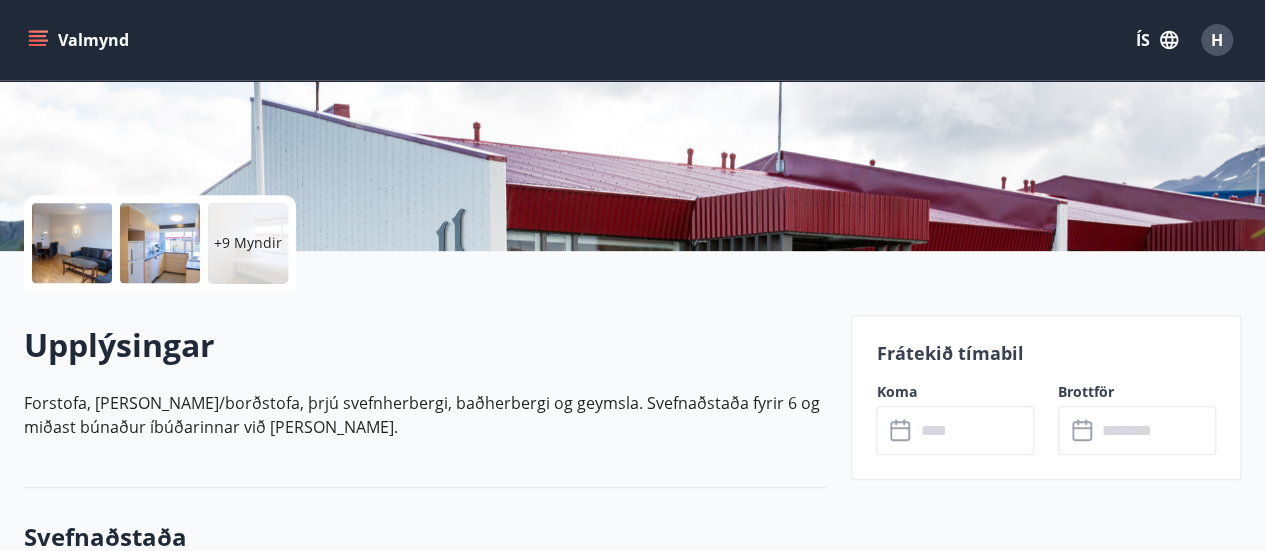 click on "+9 Myndir" at bounding box center [248, 243] 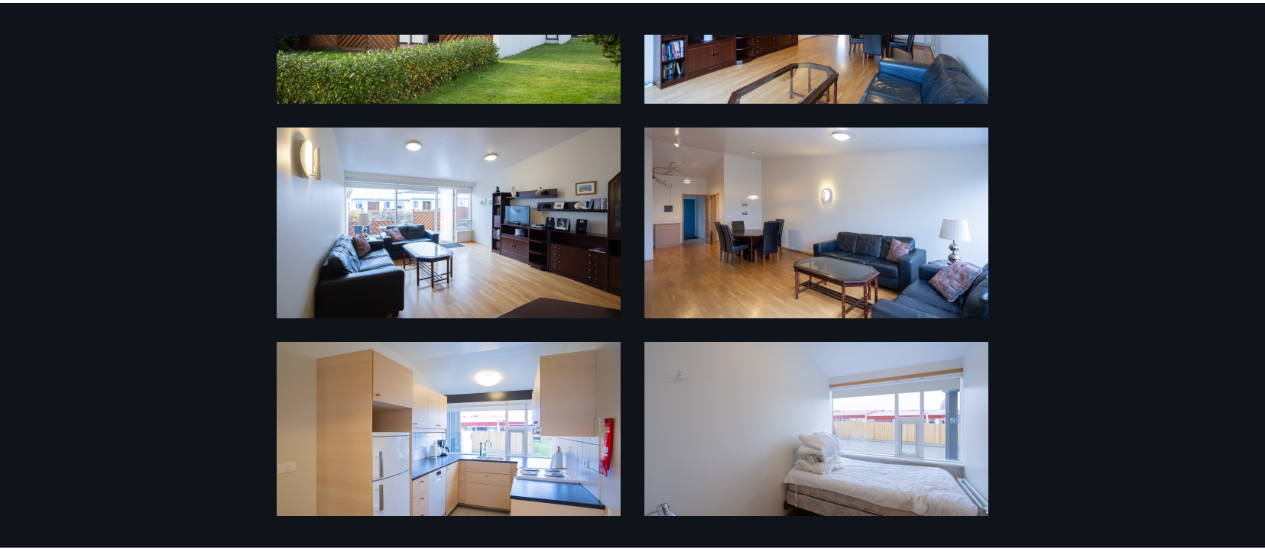 scroll, scrollTop: 0, scrollLeft: 0, axis: both 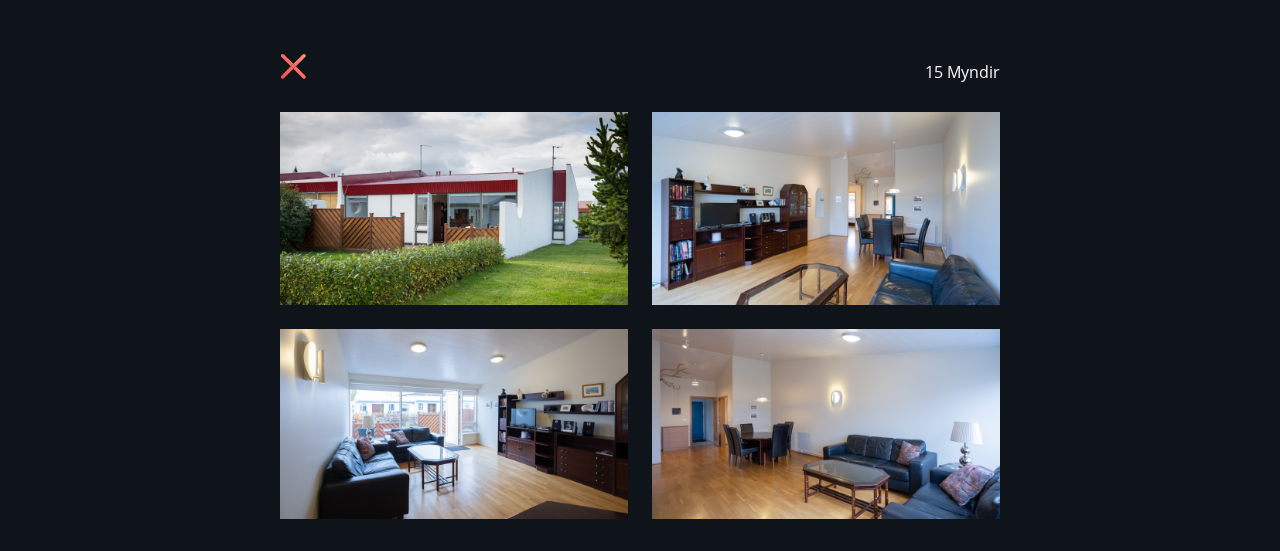click 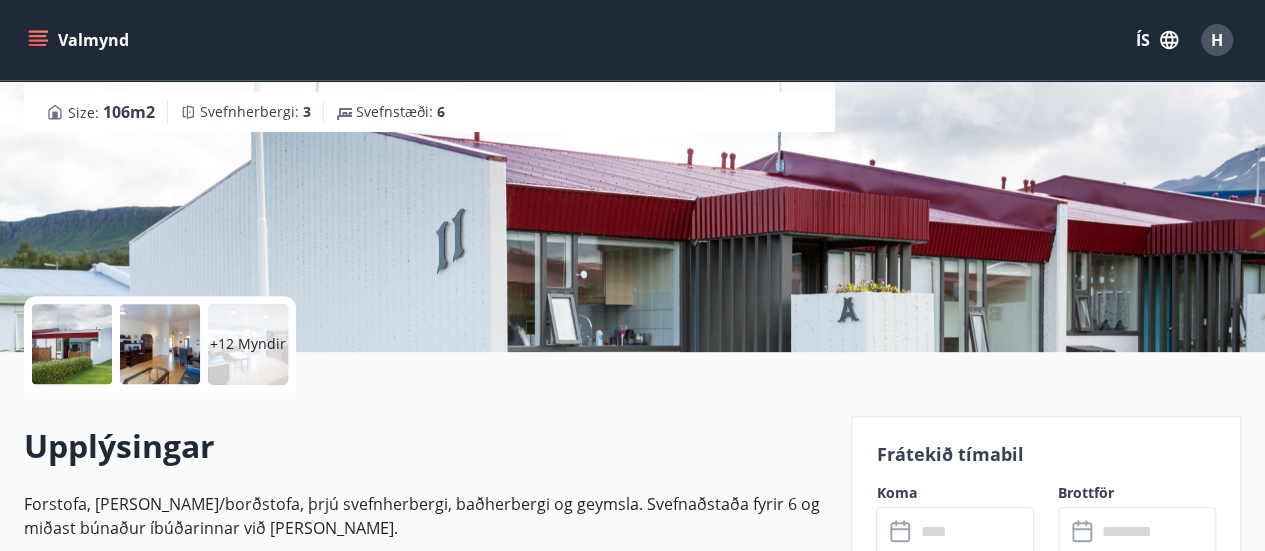 scroll, scrollTop: 249, scrollLeft: 0, axis: vertical 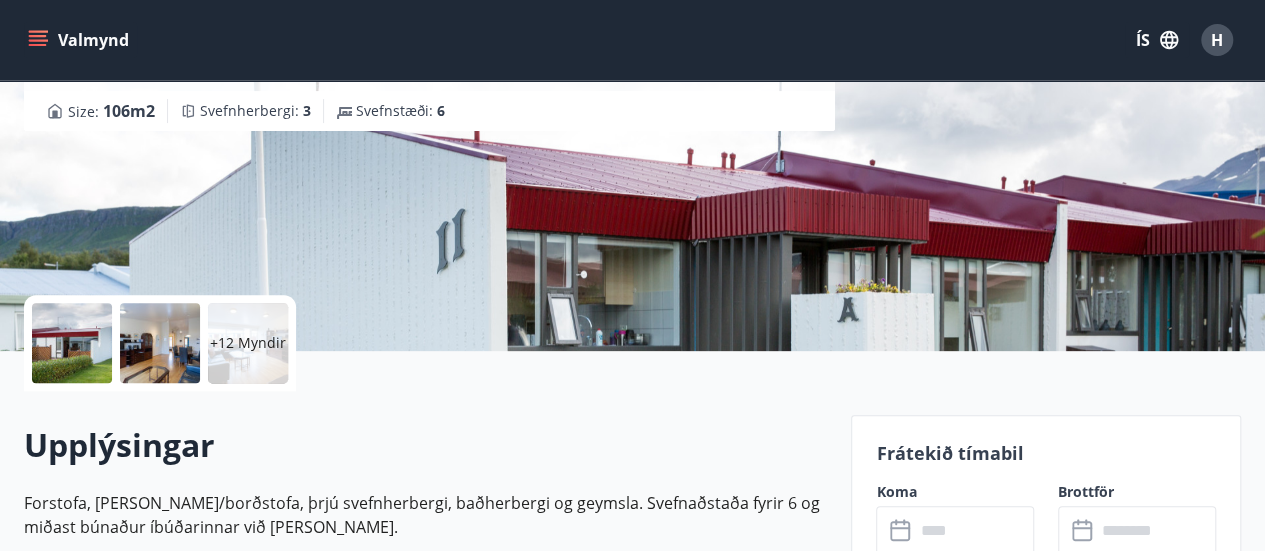 click at bounding box center [160, 343] 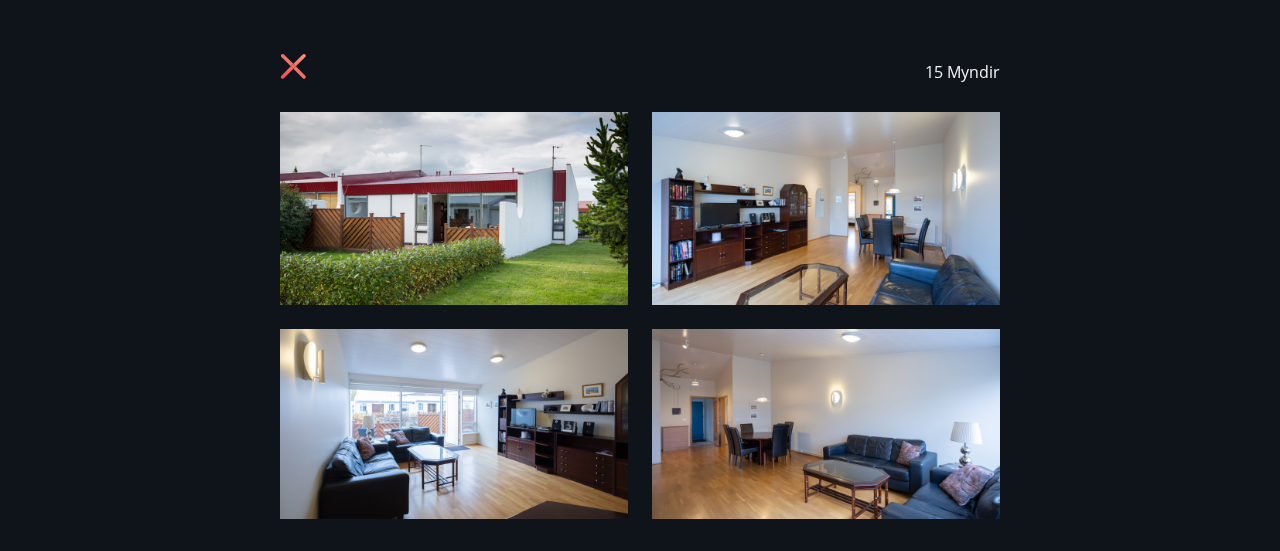 click 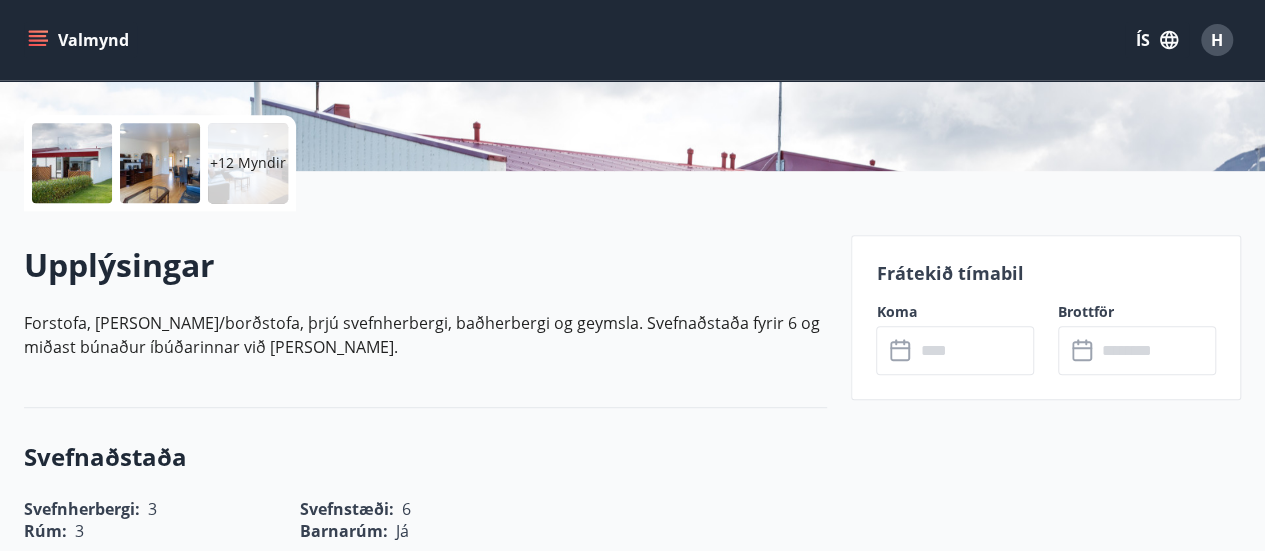 scroll, scrollTop: 434, scrollLeft: 0, axis: vertical 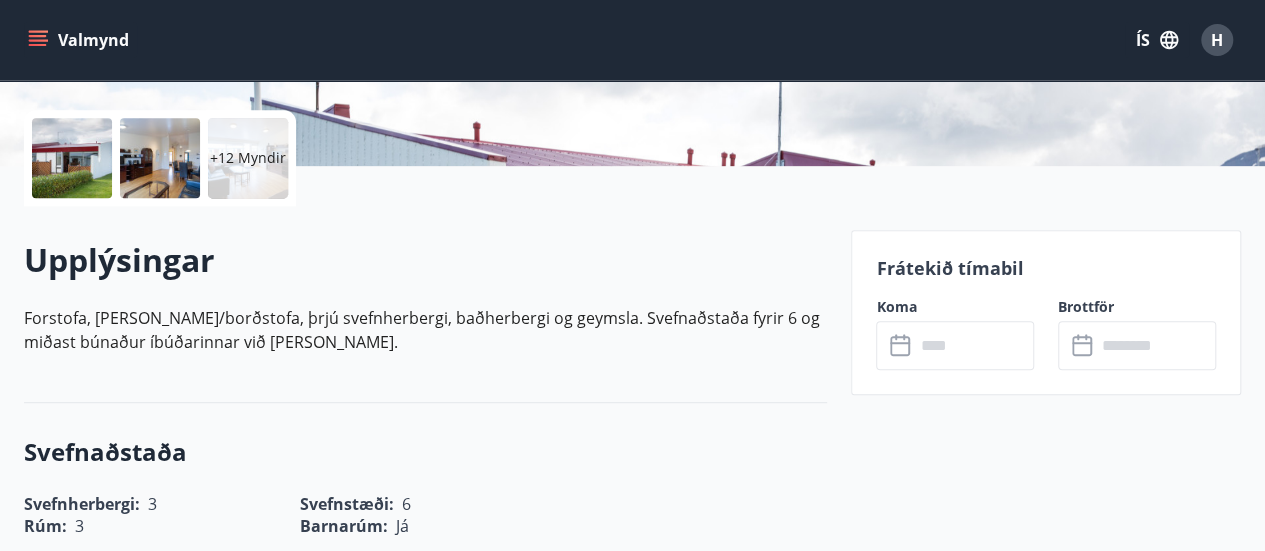 click at bounding box center [974, 345] 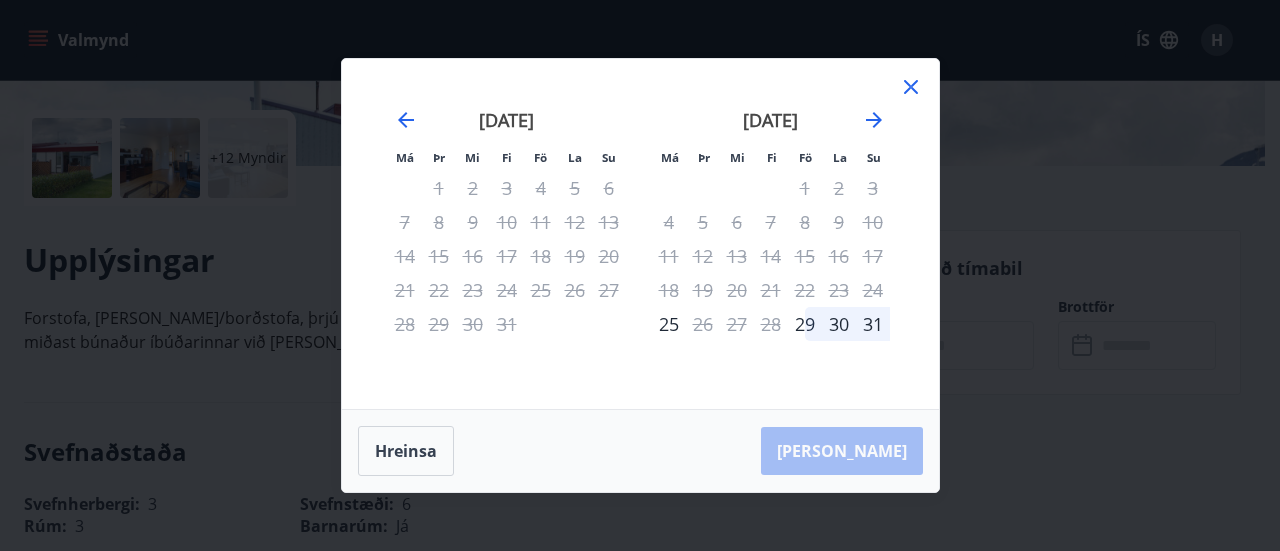 click on "ágúst 2025" at bounding box center (771, 127) 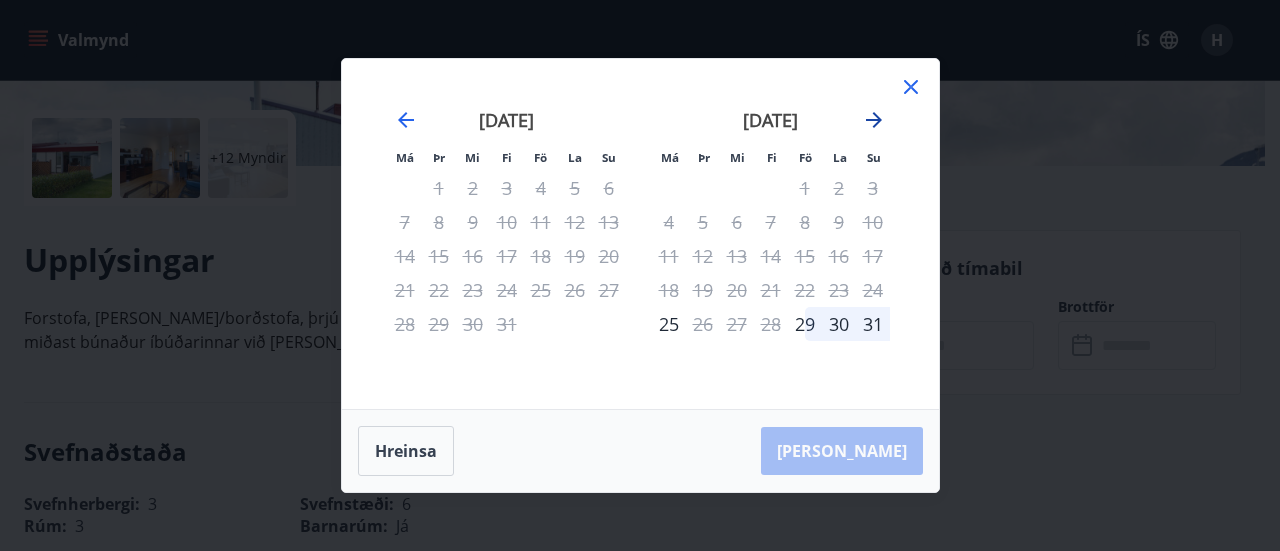 click 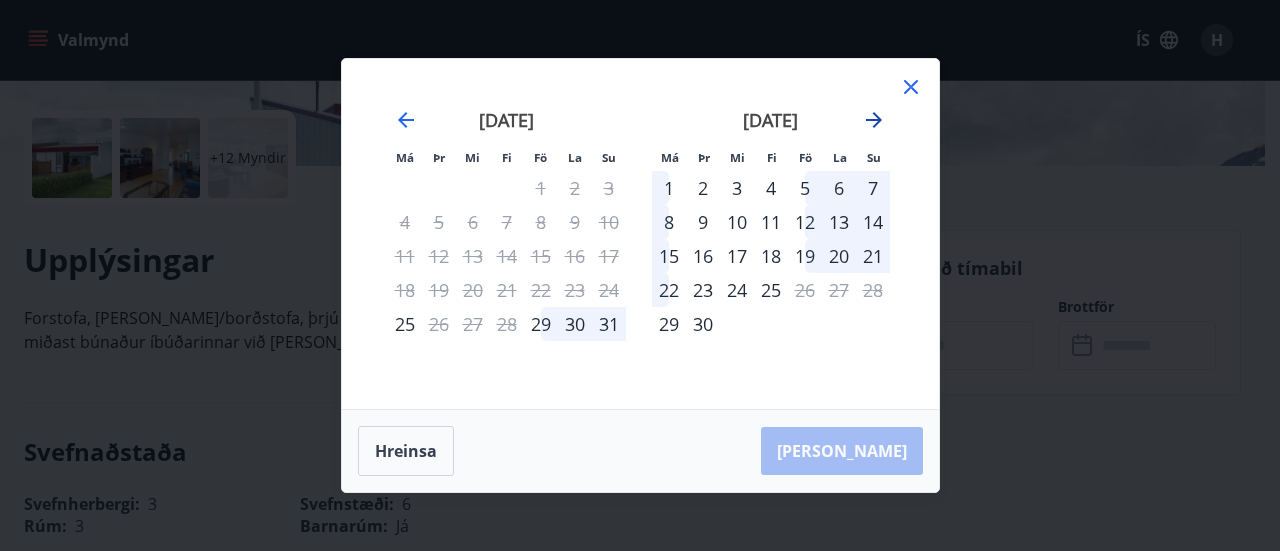click 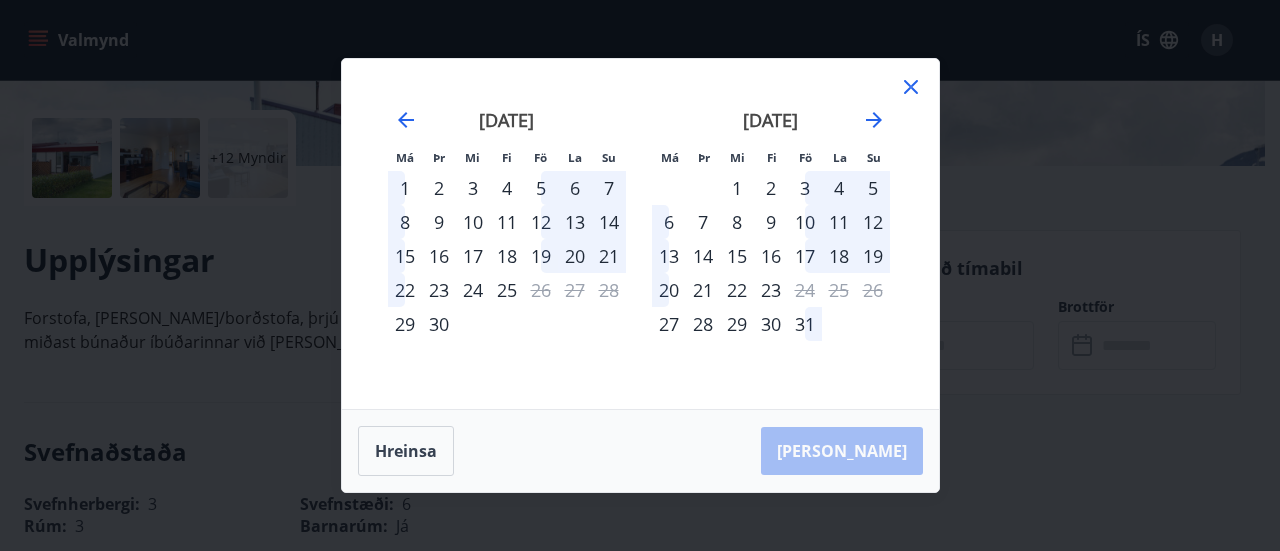 click on "5" at bounding box center (873, 188) 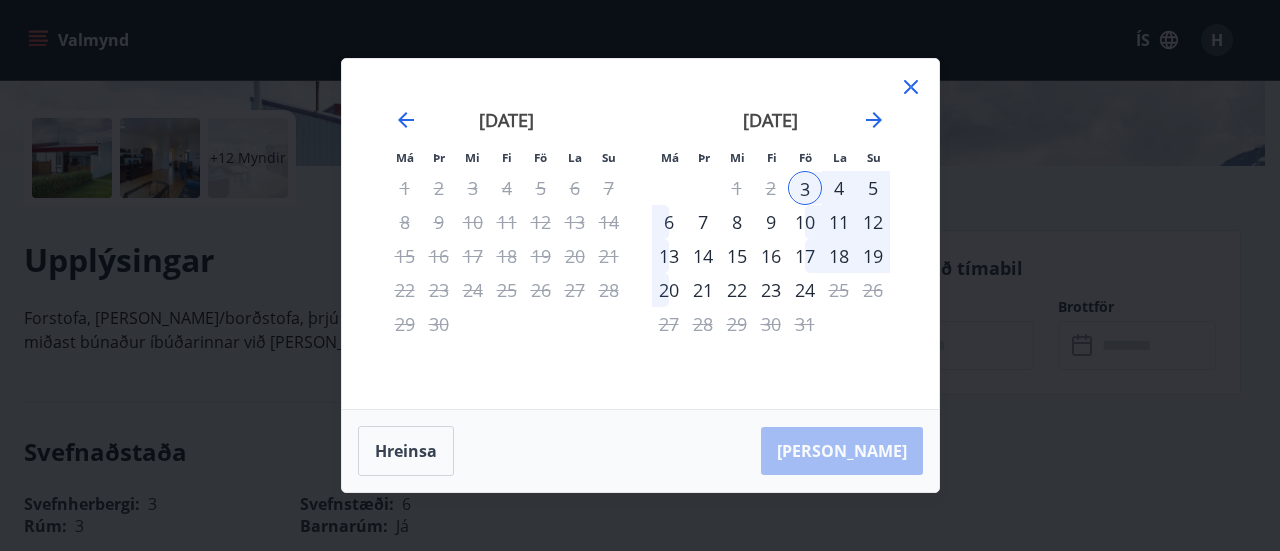 click on "5" at bounding box center (873, 188) 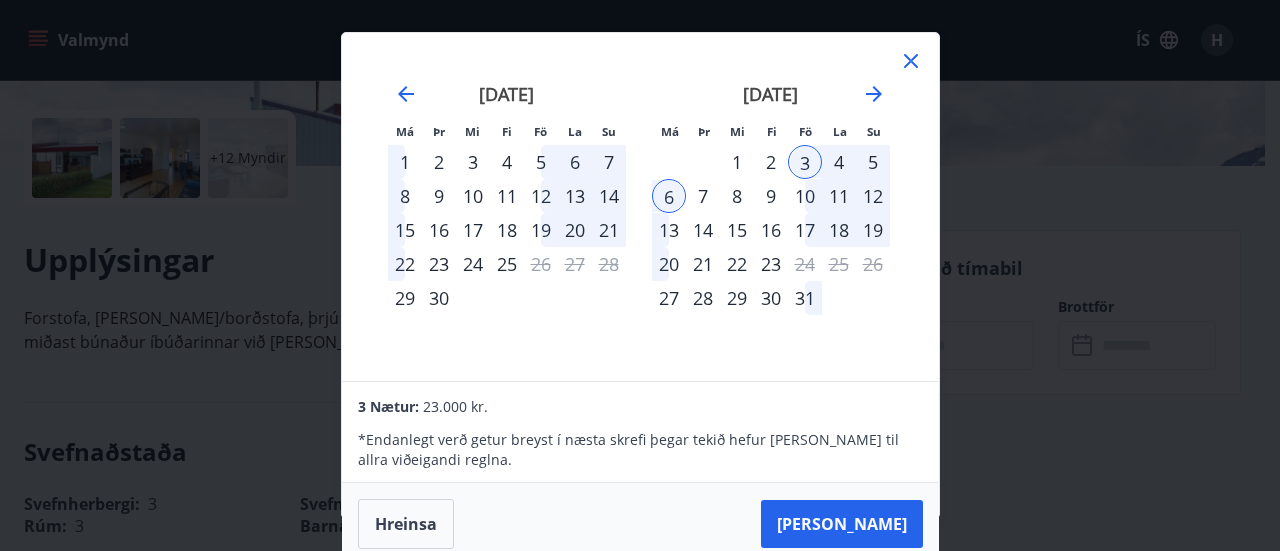click on "5" at bounding box center [873, 162] 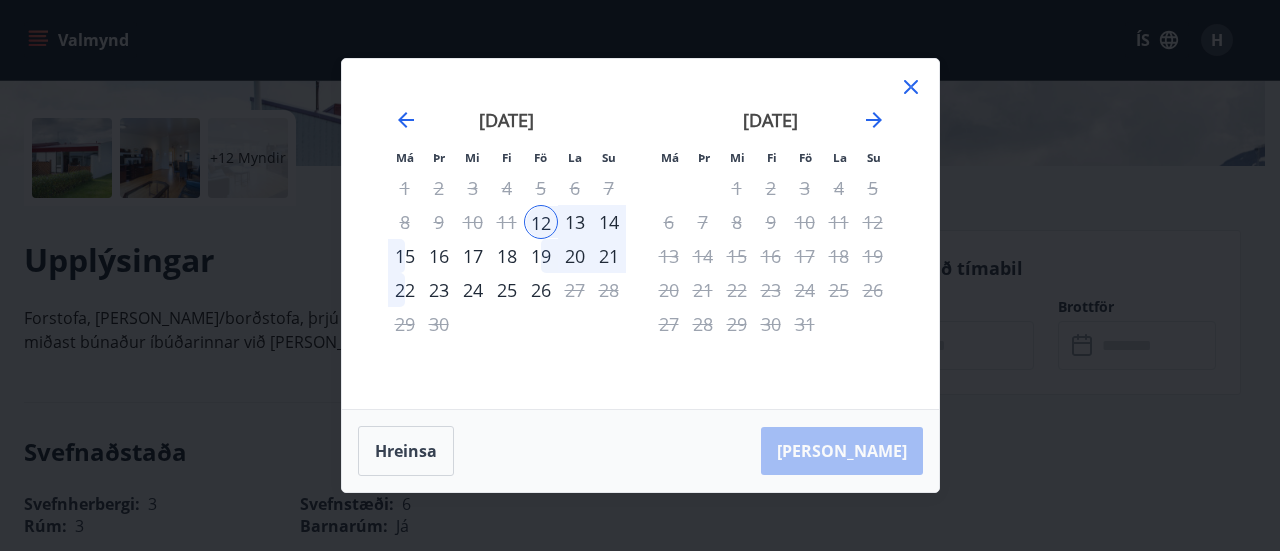 click on "5" at bounding box center [873, 188] 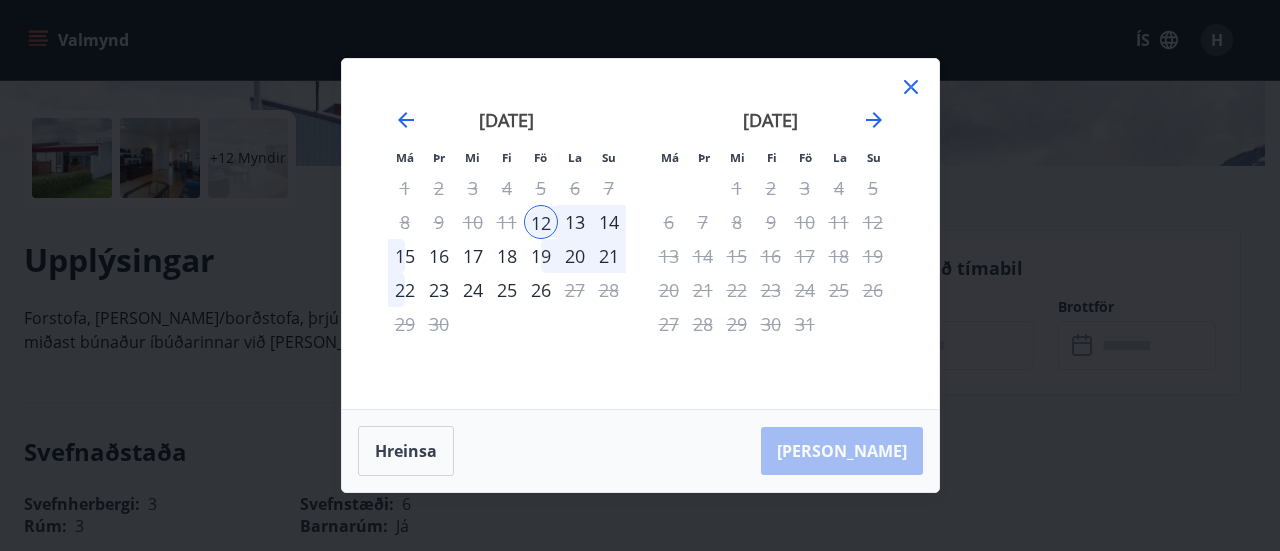click 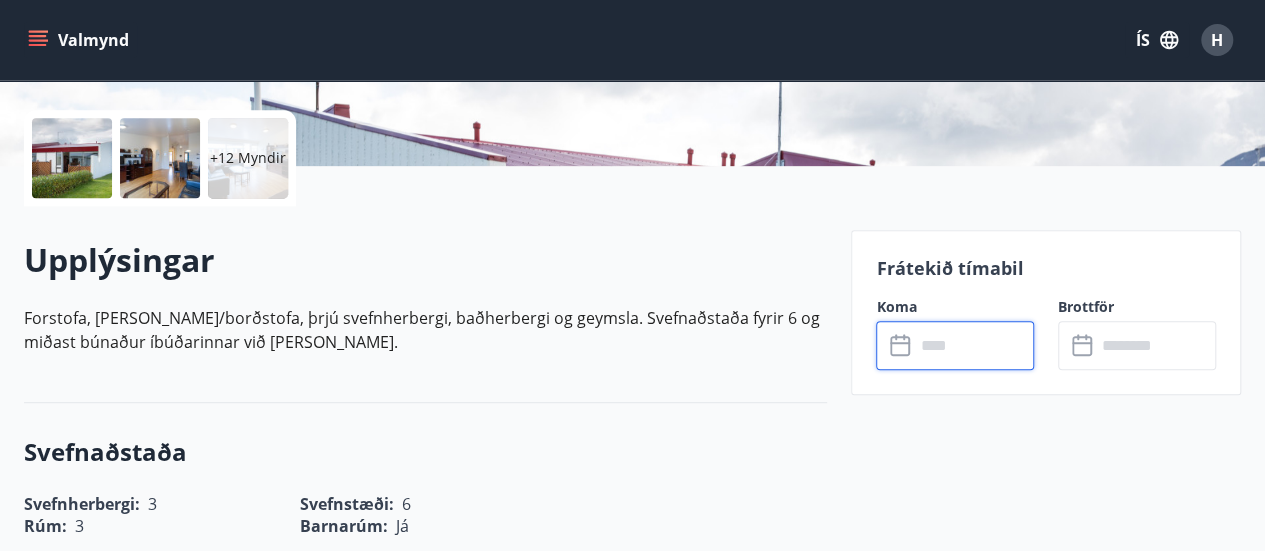 click on "​ ​" at bounding box center (955, 345) 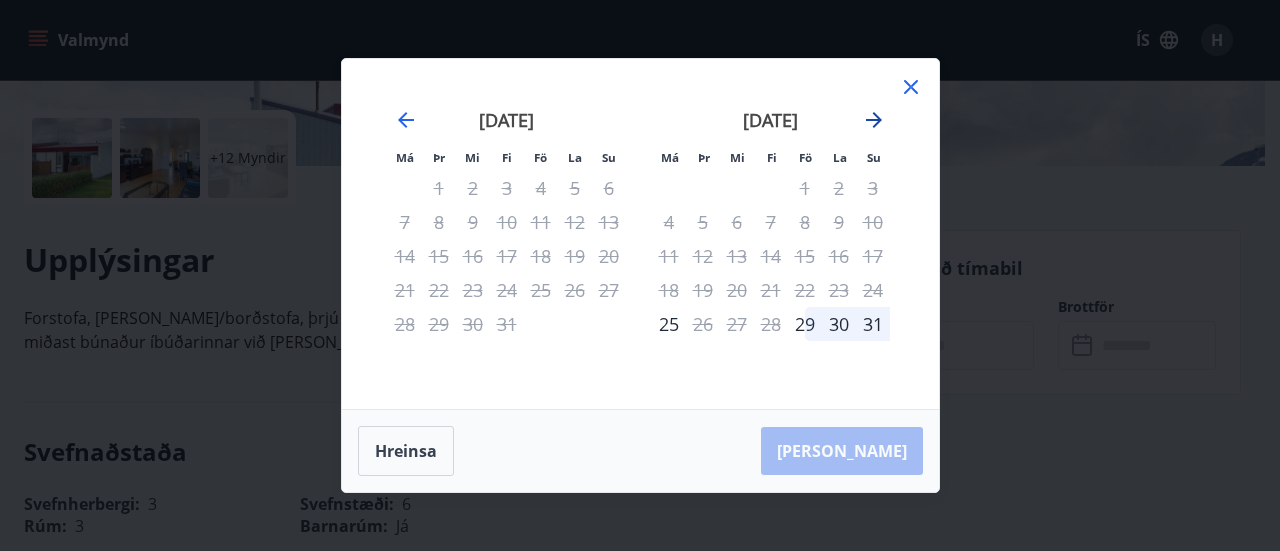 click 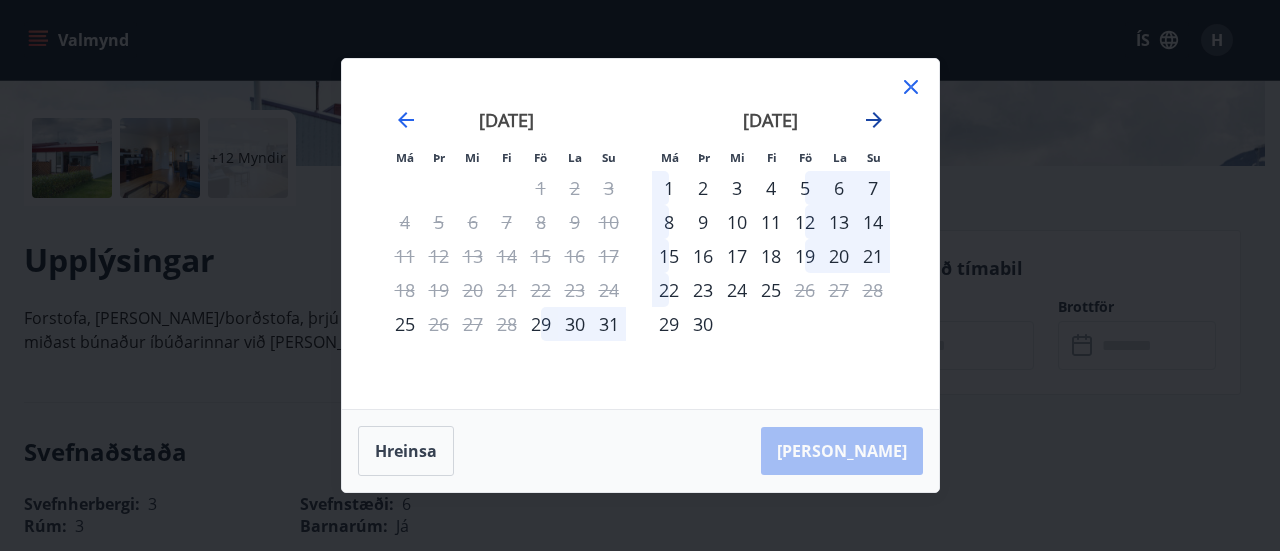 click 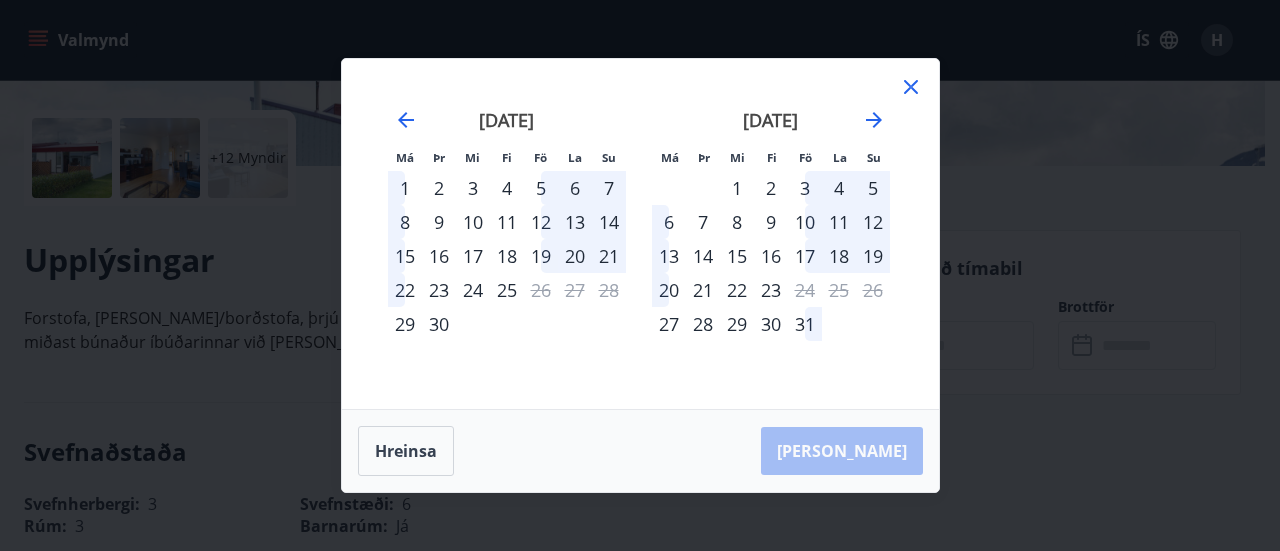 click on "5" at bounding box center (873, 188) 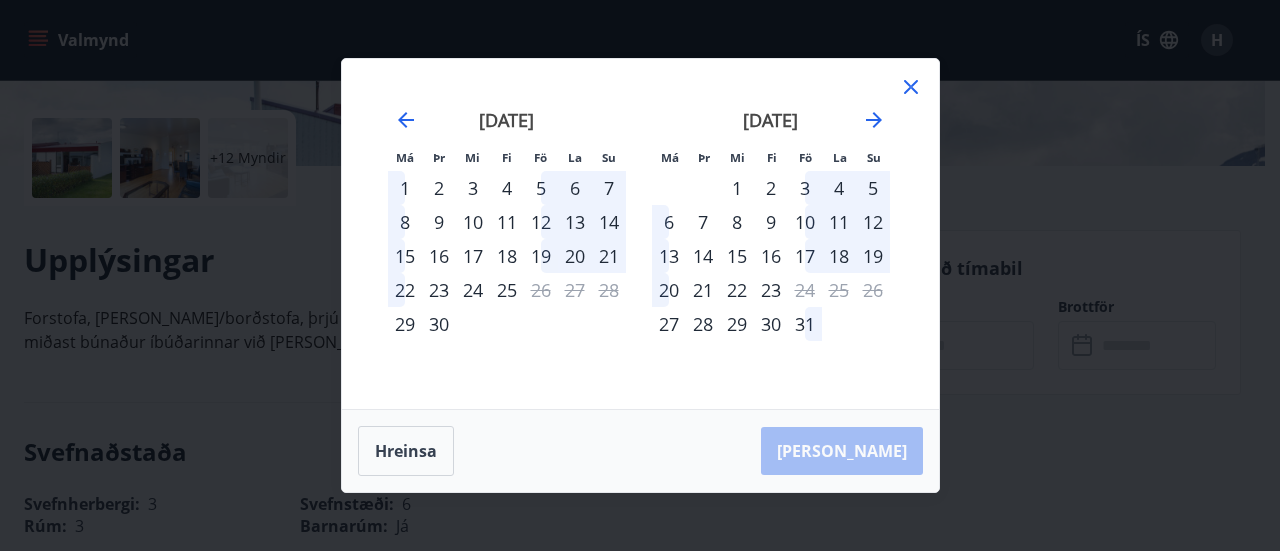 click on "5" at bounding box center (873, 188) 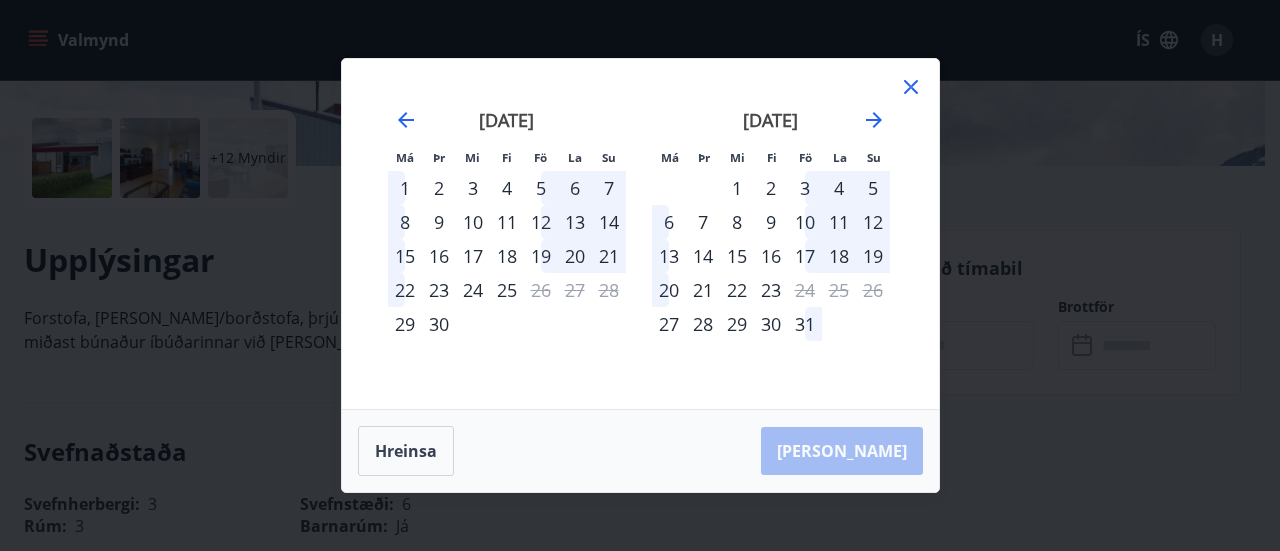 click 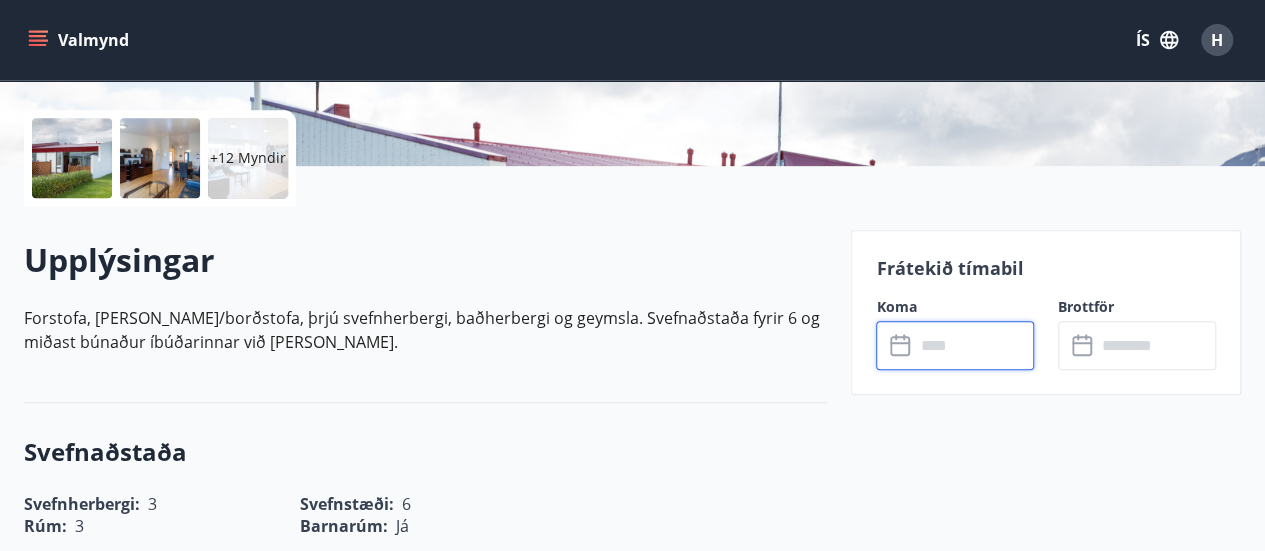click at bounding box center (1156, 345) 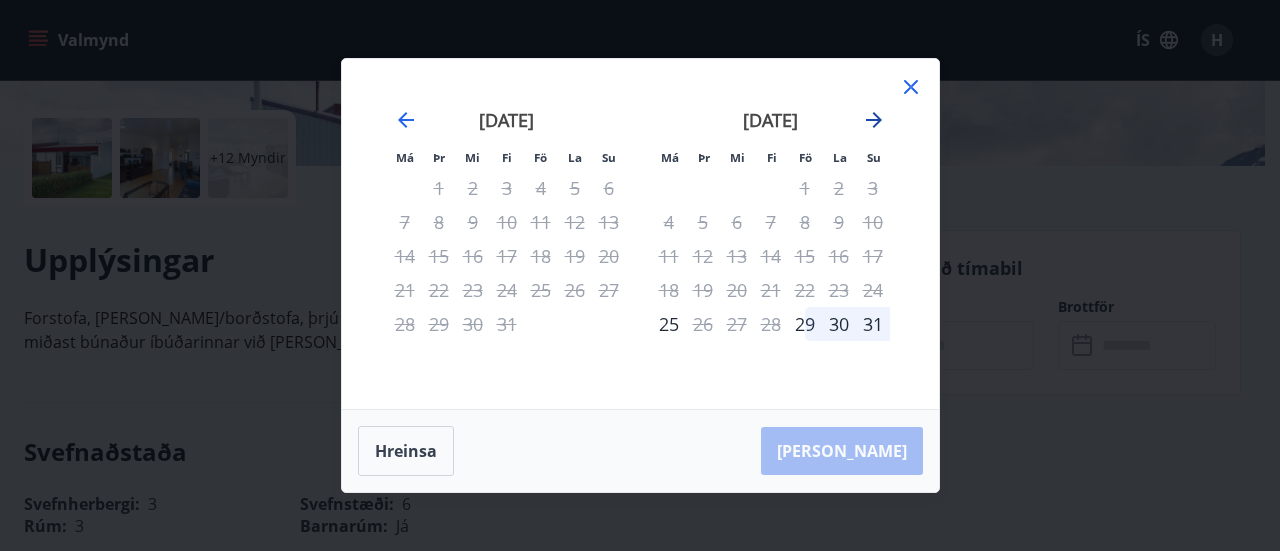 click 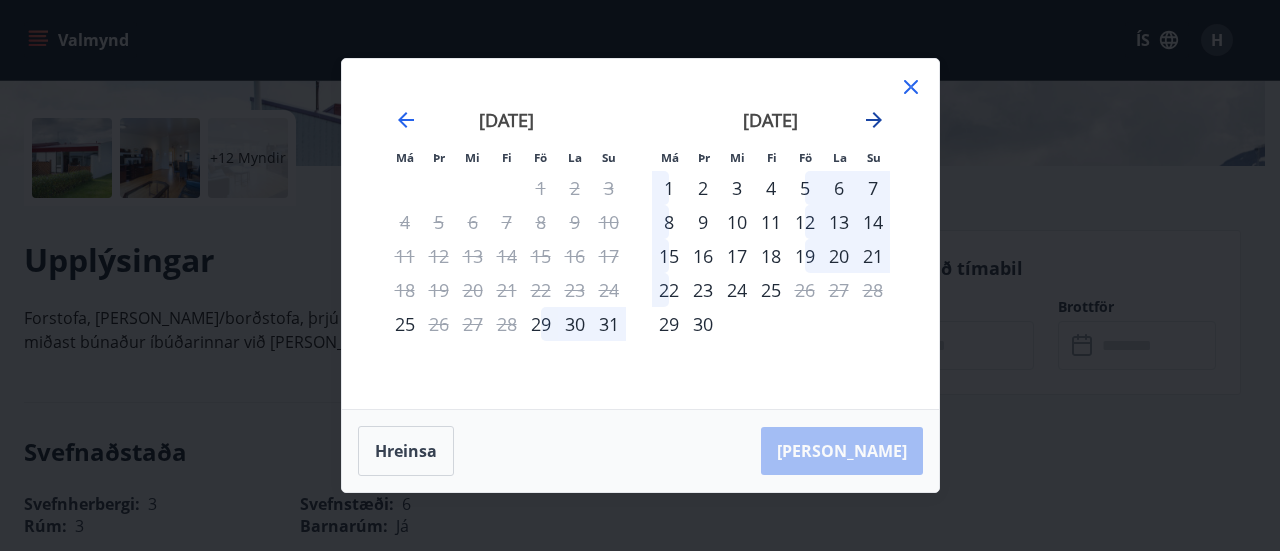 click 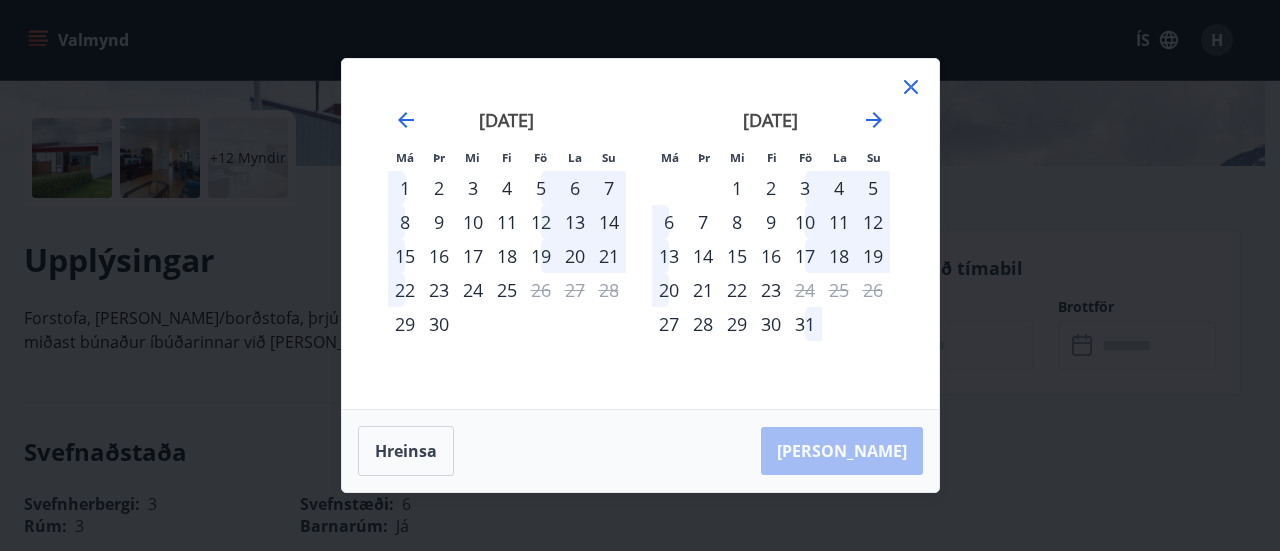 click on "9" at bounding box center (771, 222) 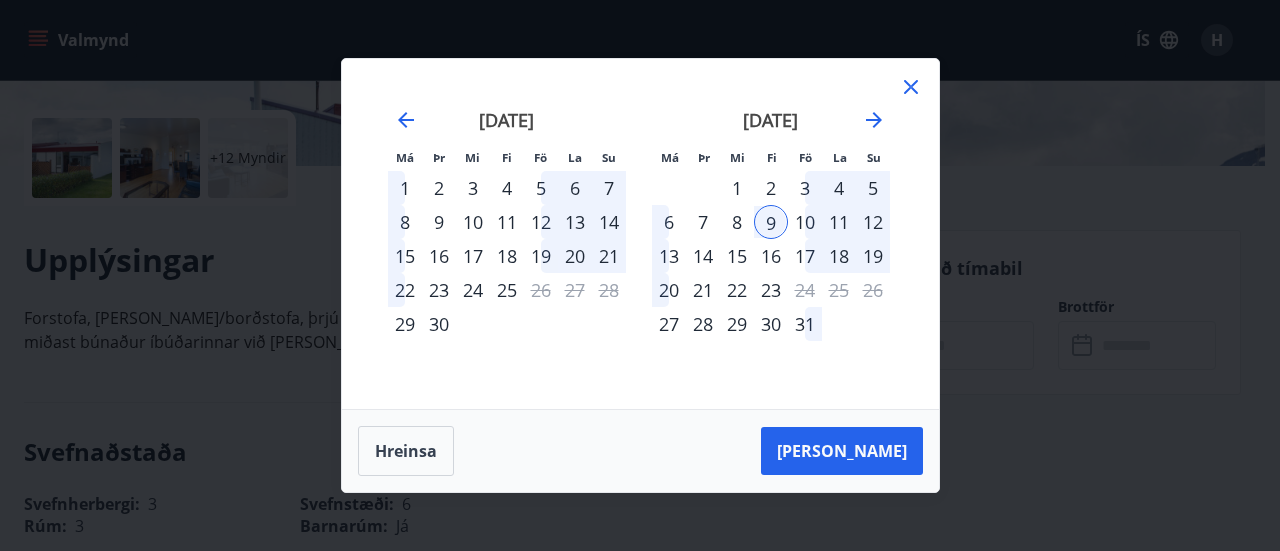 click on "5" at bounding box center [873, 188] 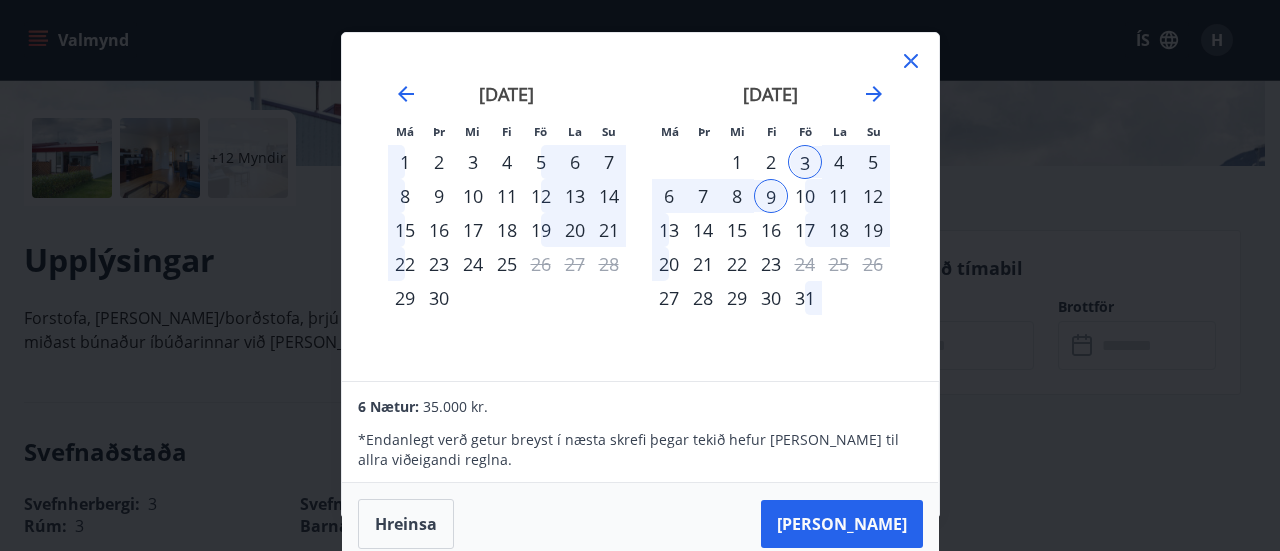click on "5" at bounding box center (873, 162) 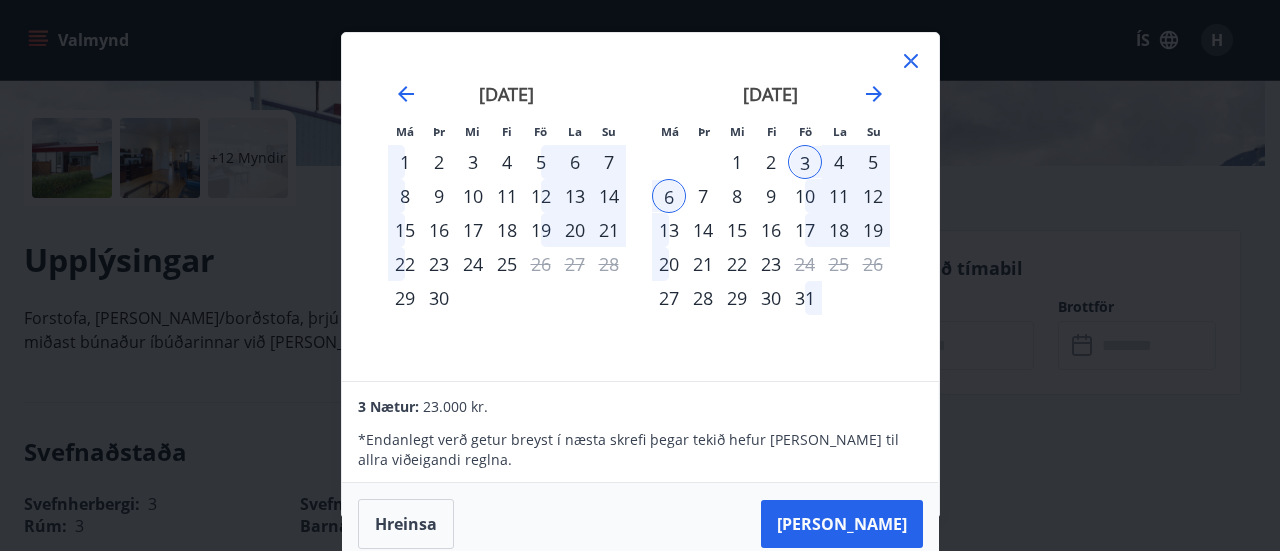 click on "5" at bounding box center (873, 162) 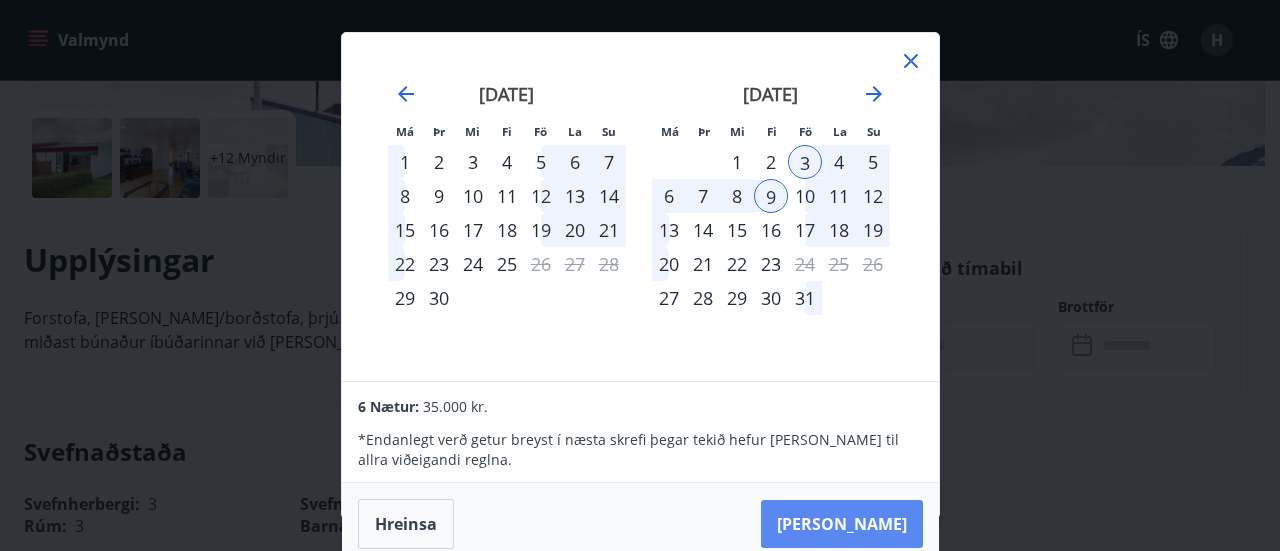click on "Taka Frá" at bounding box center (842, 524) 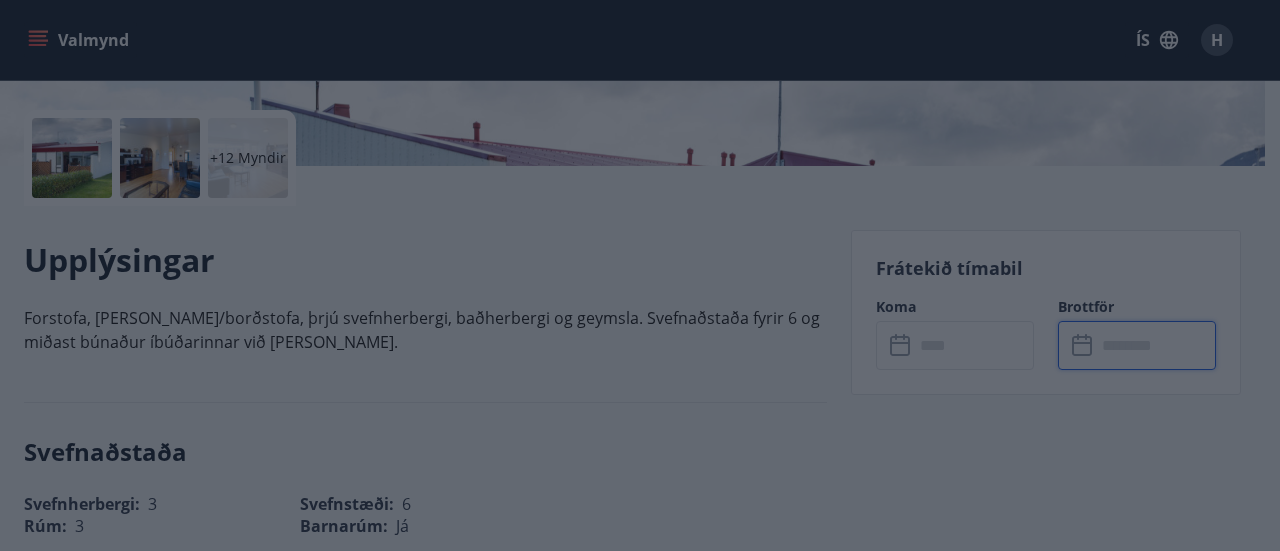 click on "Hreinsa Taka Frá" at bounding box center [640, 524] 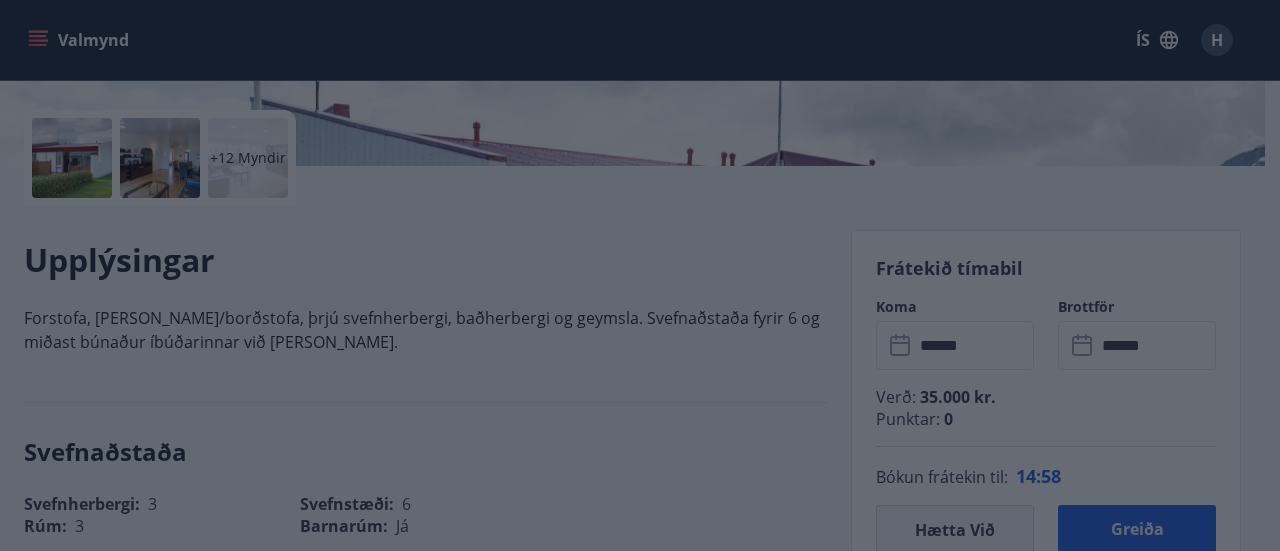 type on "******" 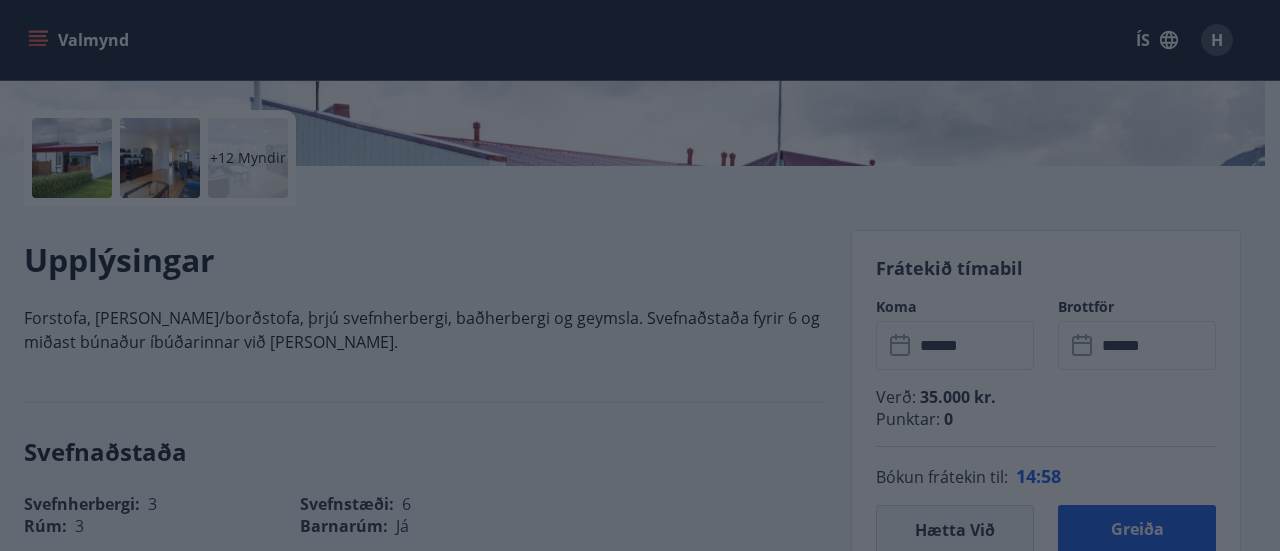 type on "******" 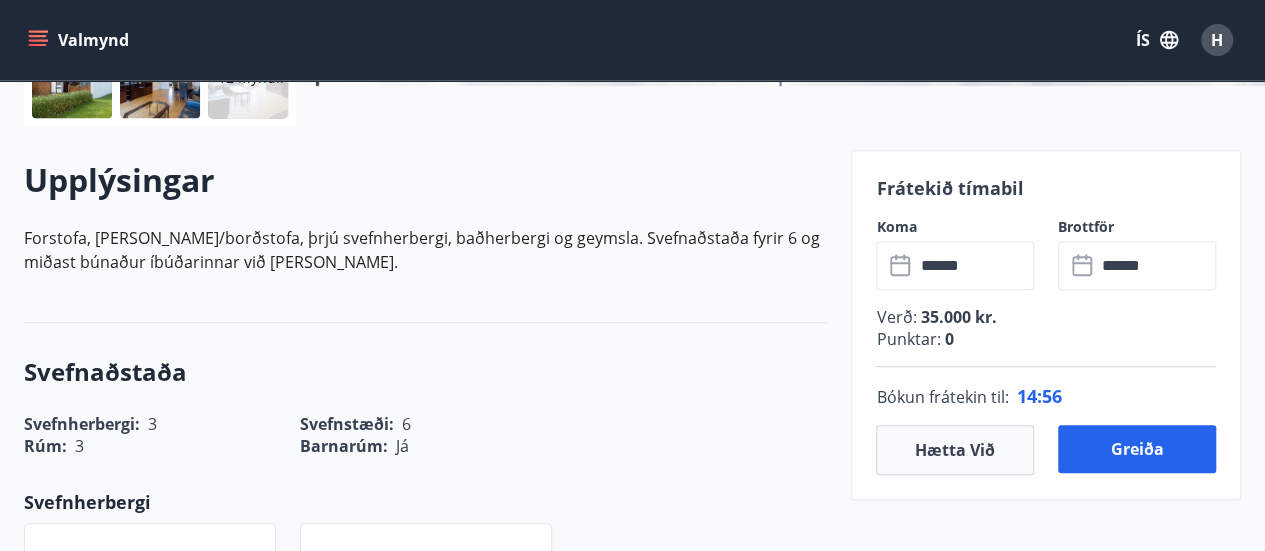 scroll, scrollTop: 515, scrollLeft: 0, axis: vertical 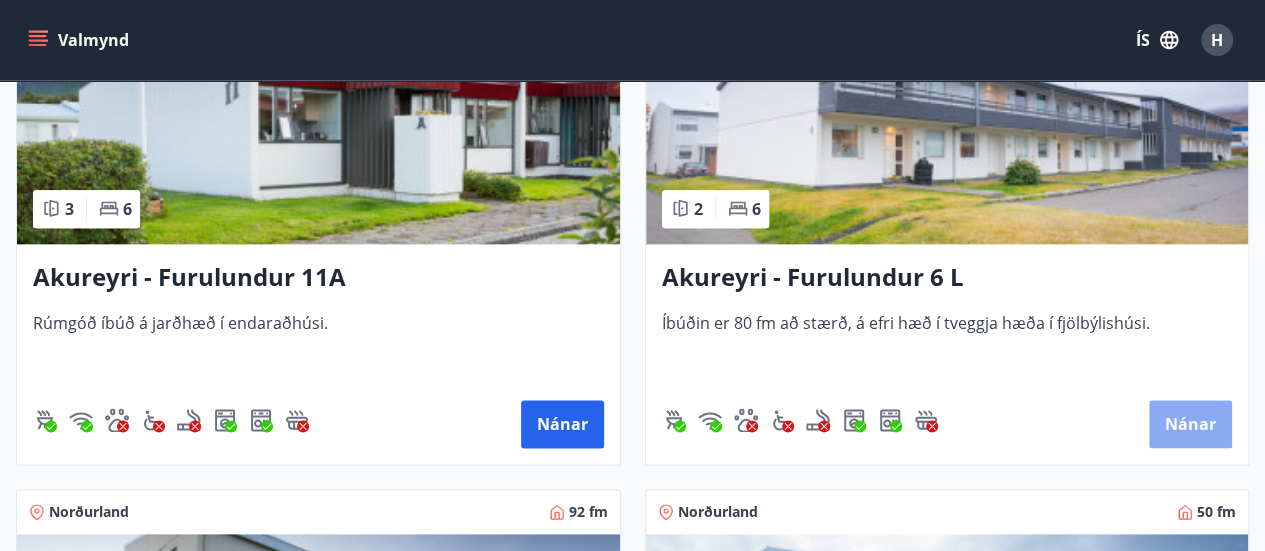 click on "Nánar" at bounding box center [1190, 424] 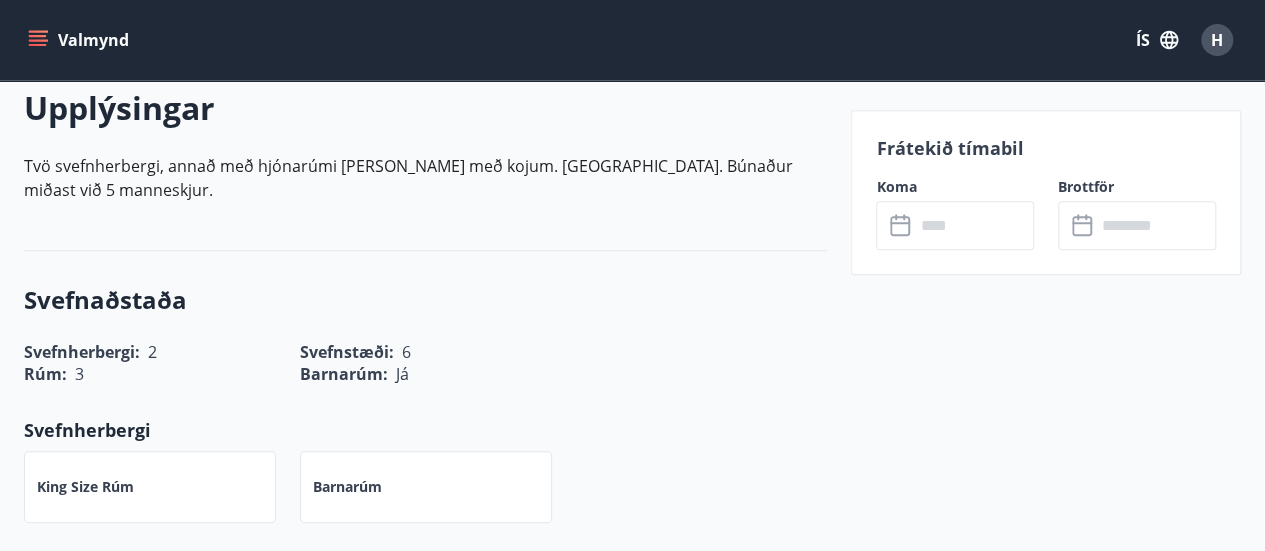 scroll, scrollTop: 604, scrollLeft: 0, axis: vertical 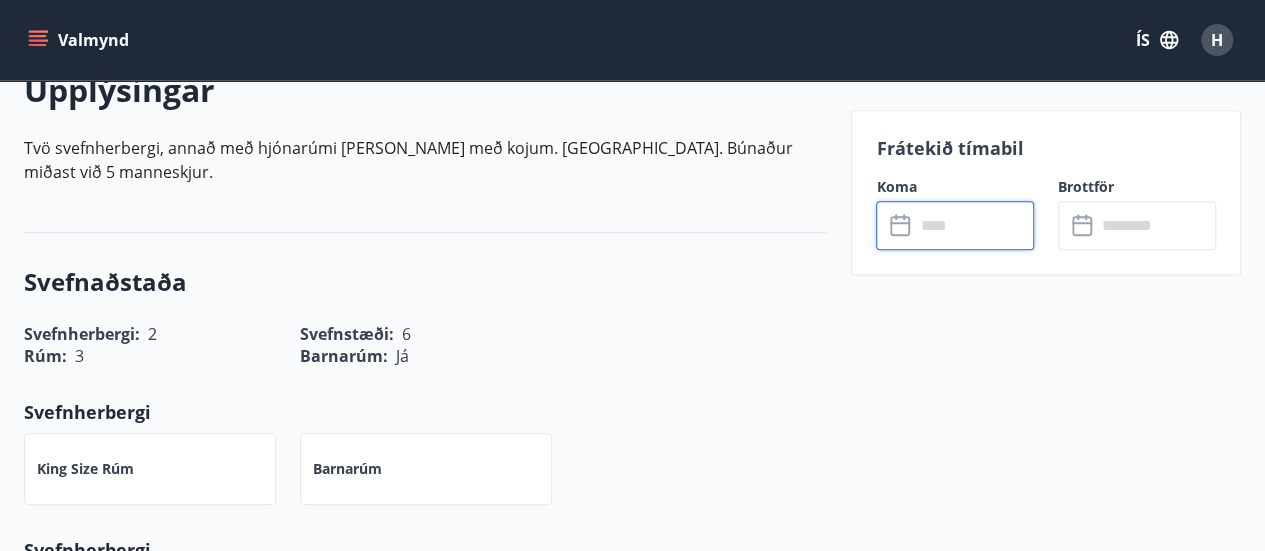 click at bounding box center (974, 225) 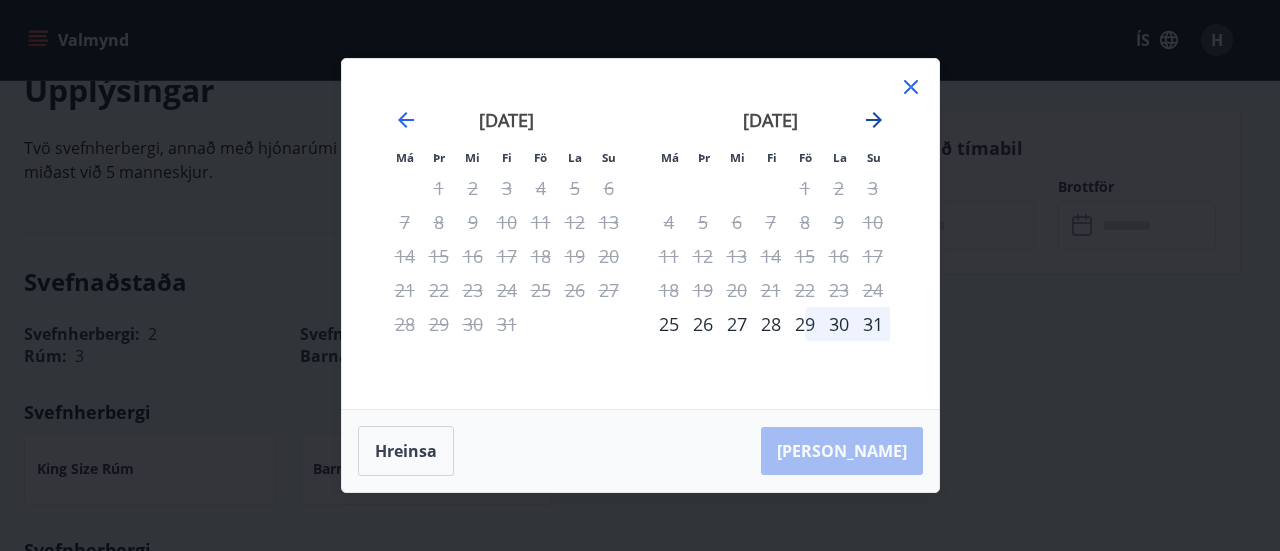 click 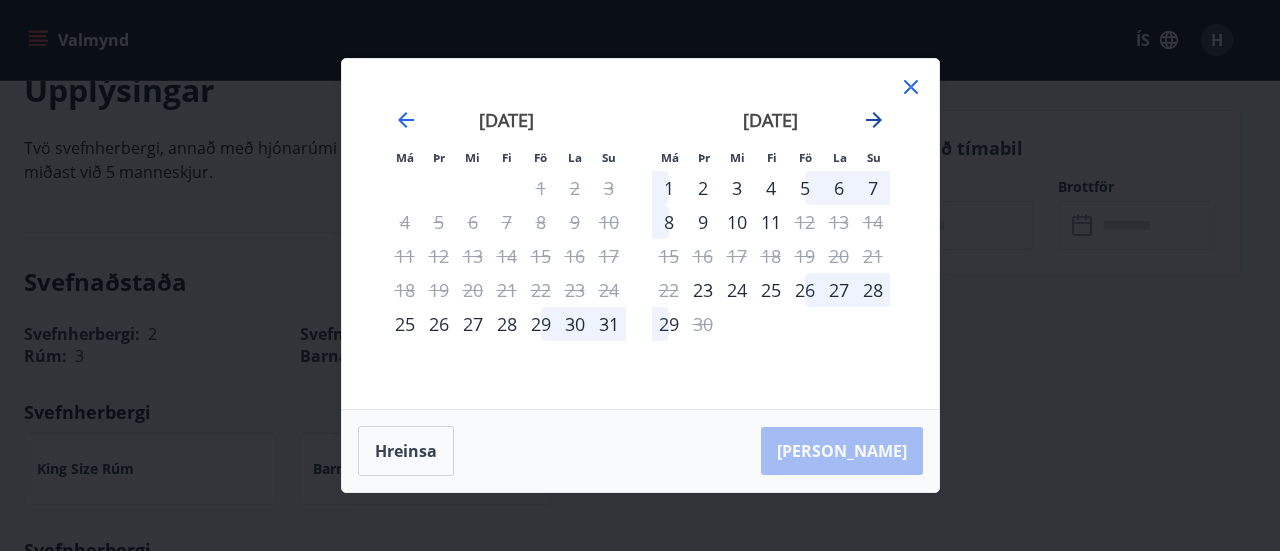 click 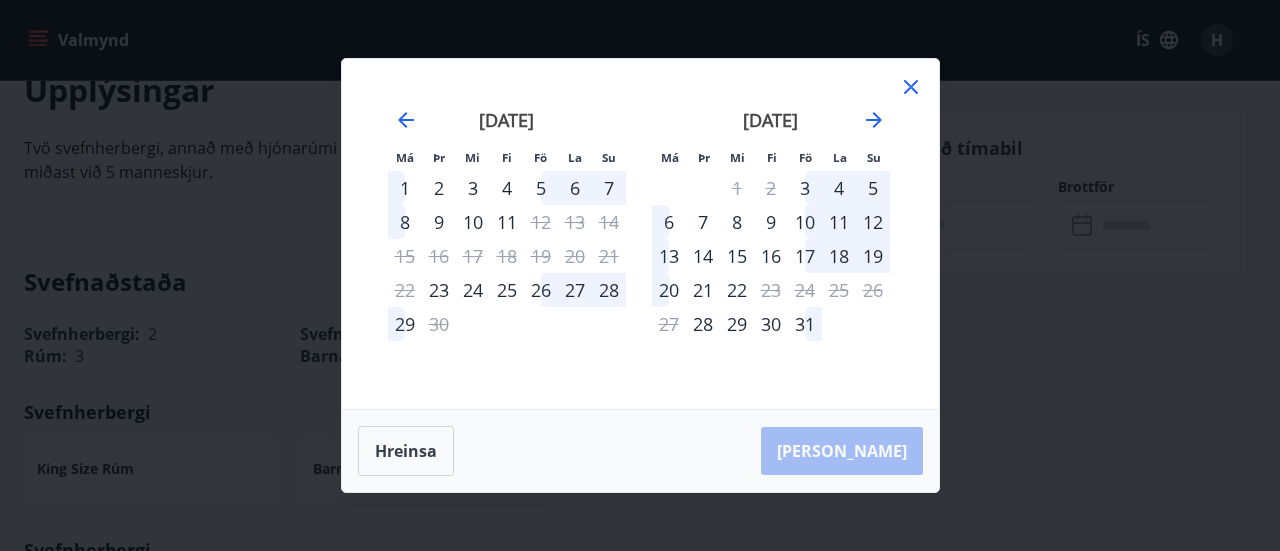 click 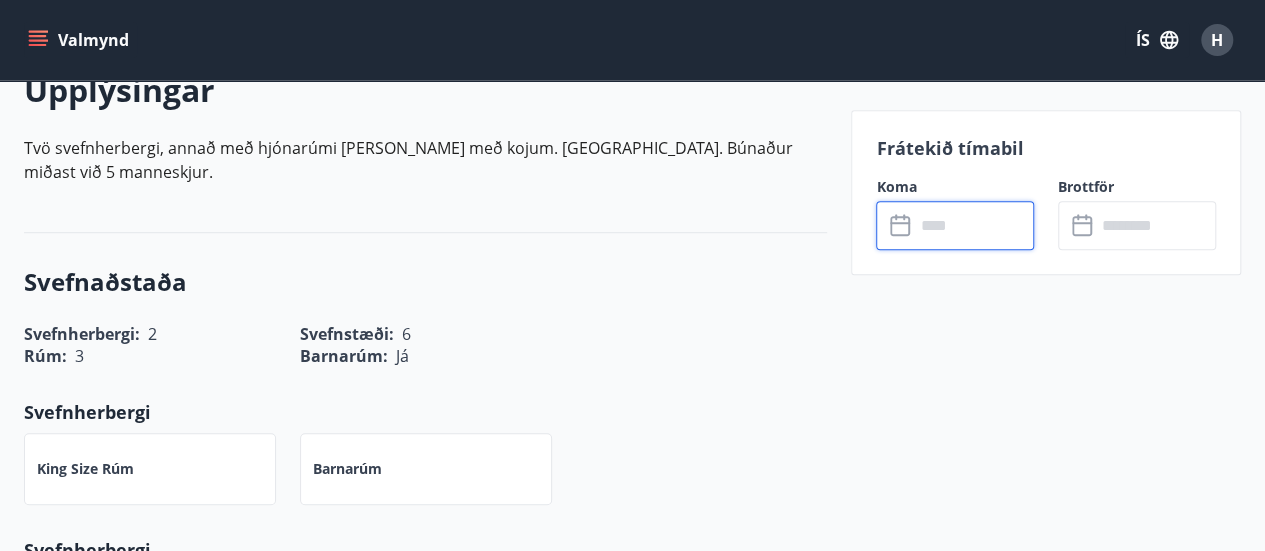 scroll, scrollTop: 609, scrollLeft: 0, axis: vertical 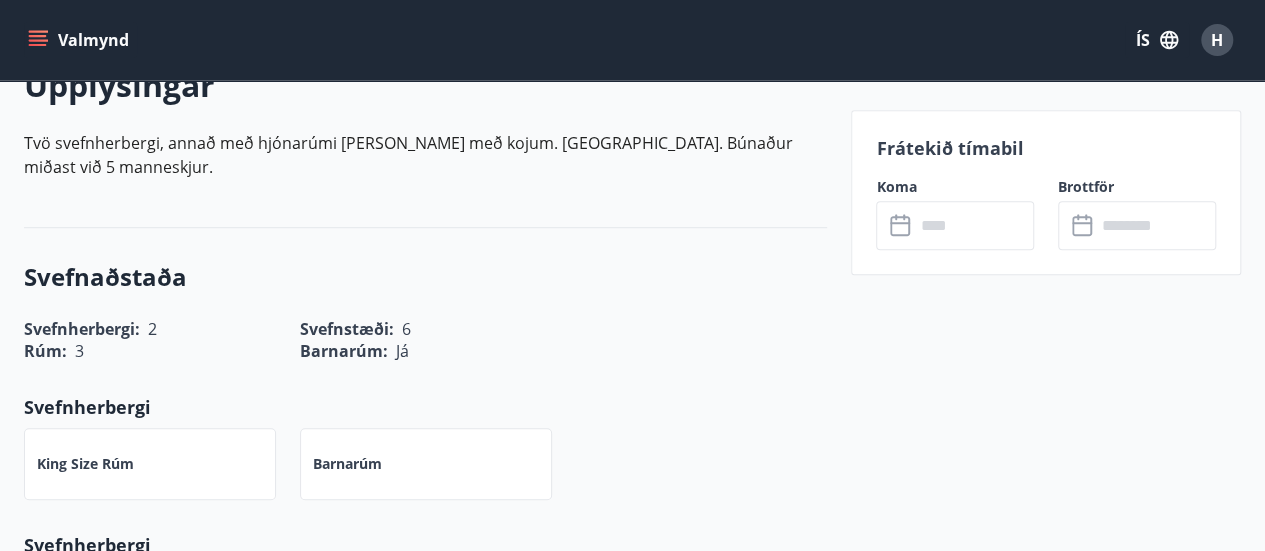 click on "Rúm : 3 Barnarúm : Já" at bounding box center [413, 339] 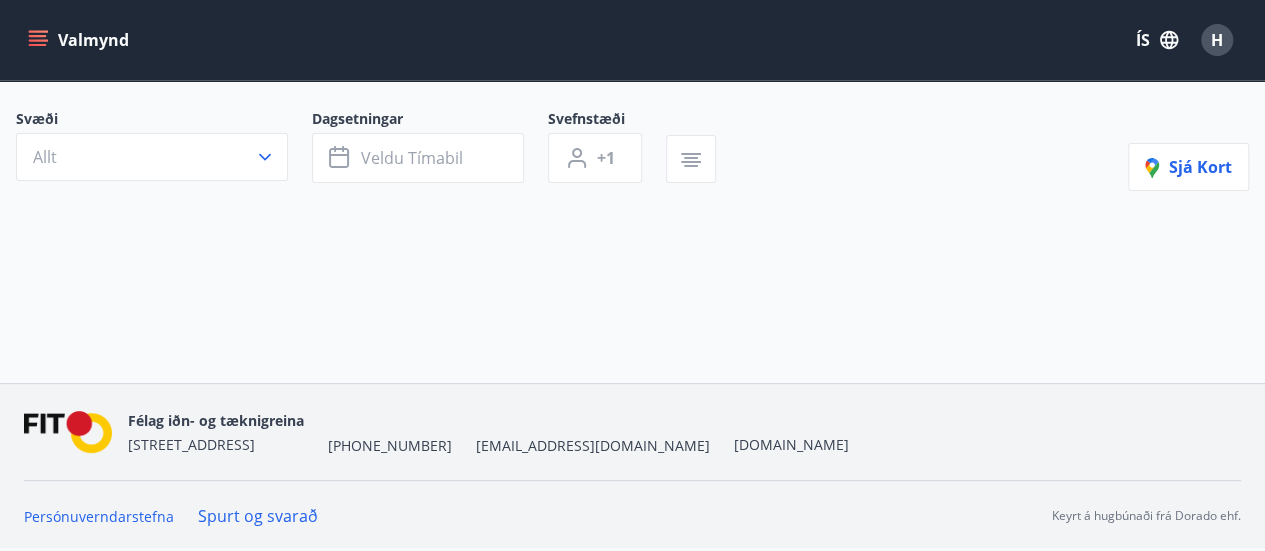 scroll, scrollTop: 0, scrollLeft: 0, axis: both 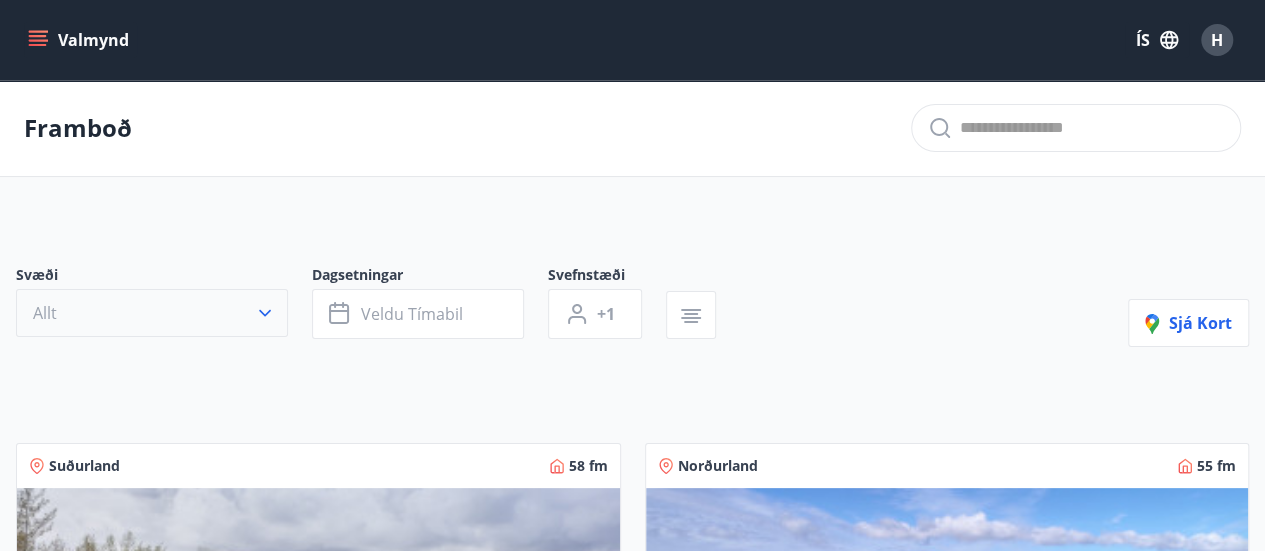 click on "Allt" at bounding box center [152, 313] 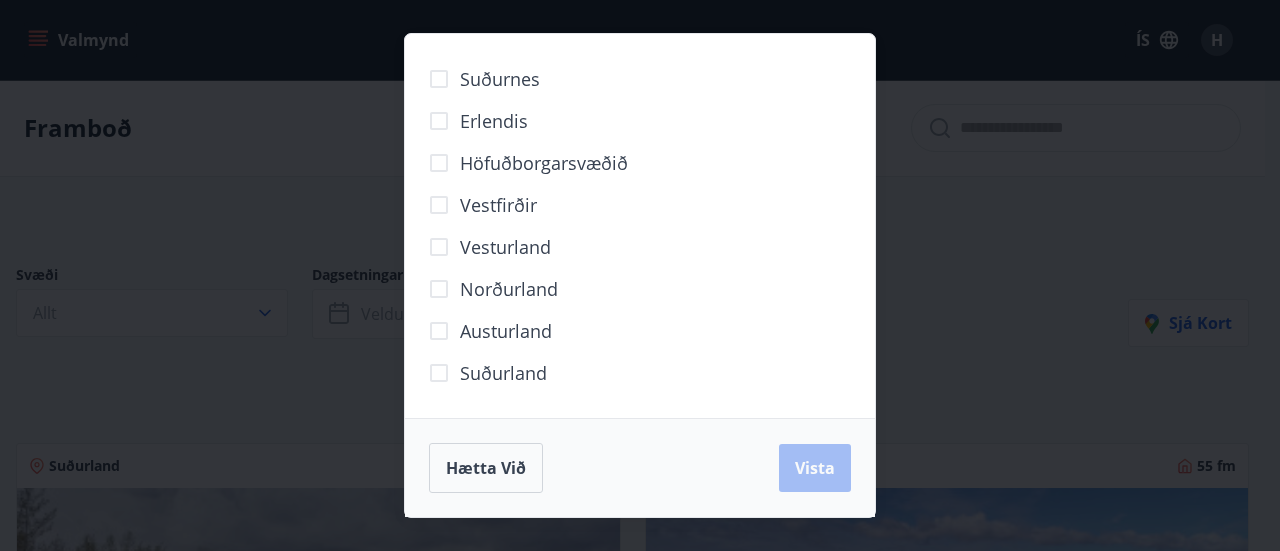 click on "Norðurland" at bounding box center (509, 289) 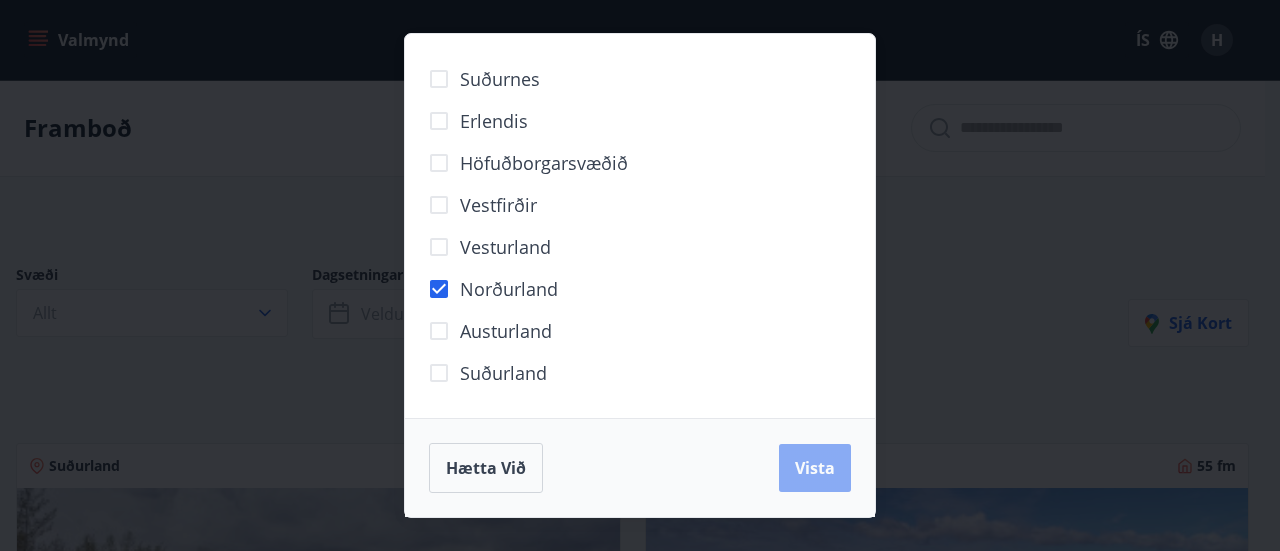 click on "Vista" at bounding box center (815, 468) 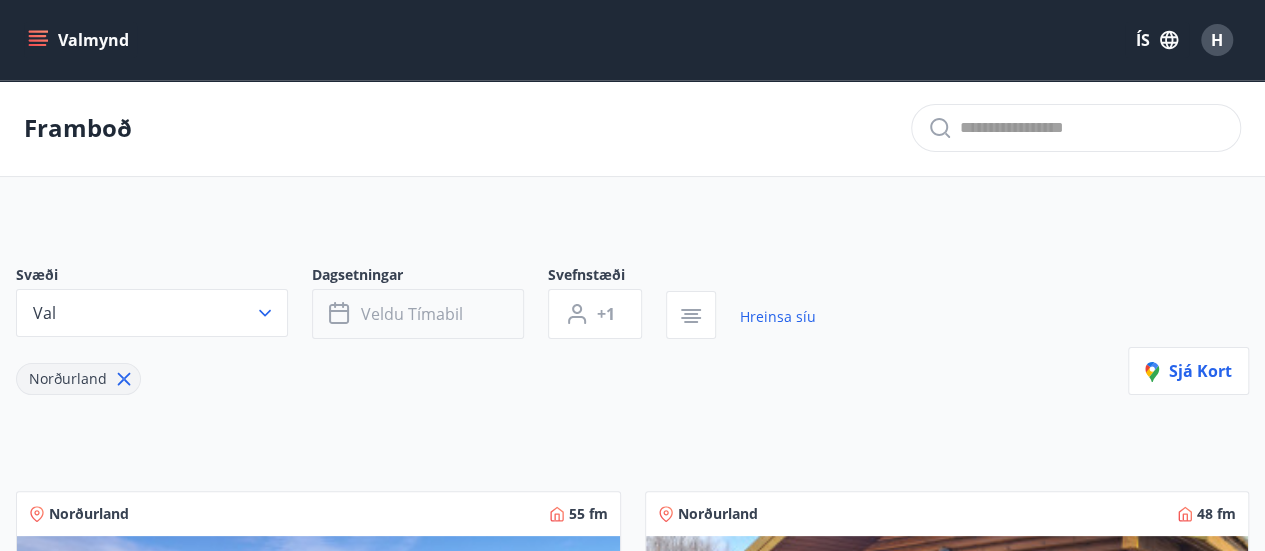 click on "Veldu tímabil" at bounding box center (412, 314) 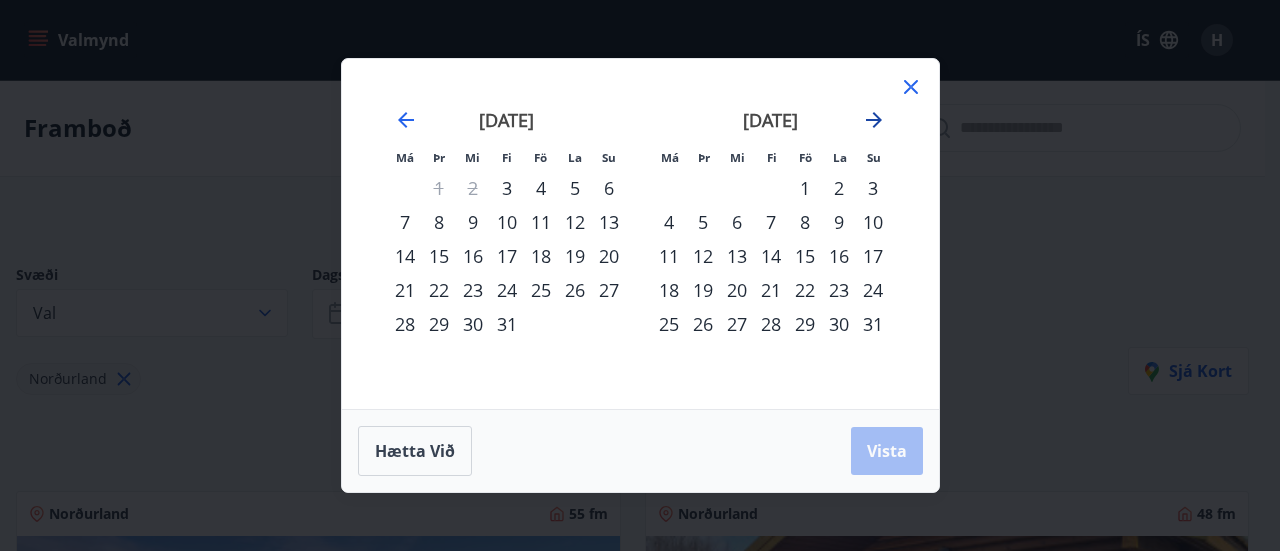click 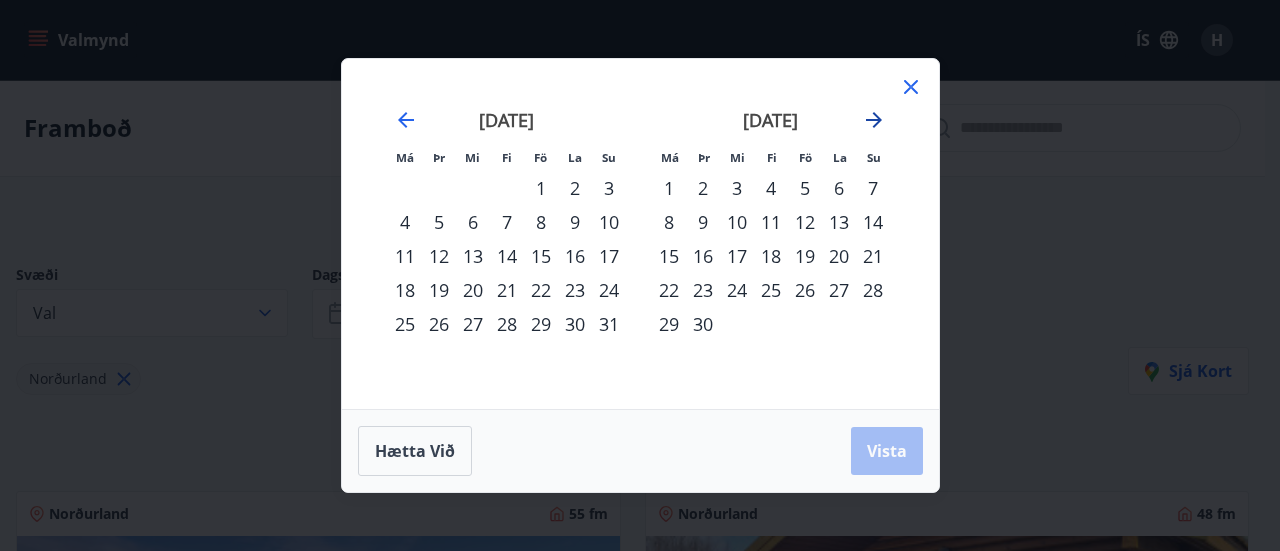 click 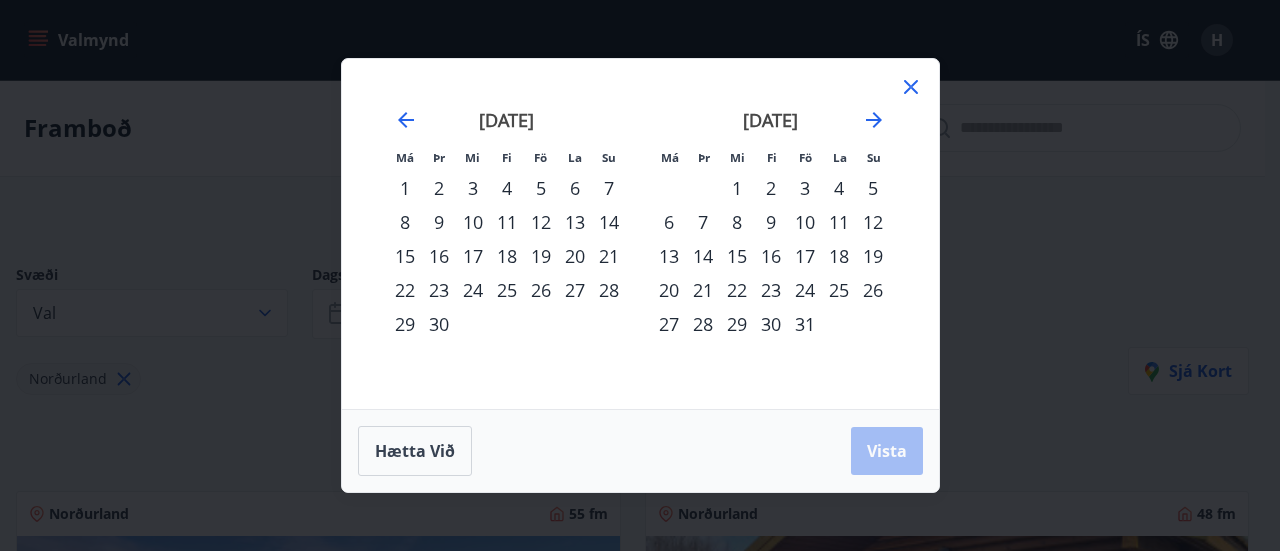click on "5" at bounding box center [873, 188] 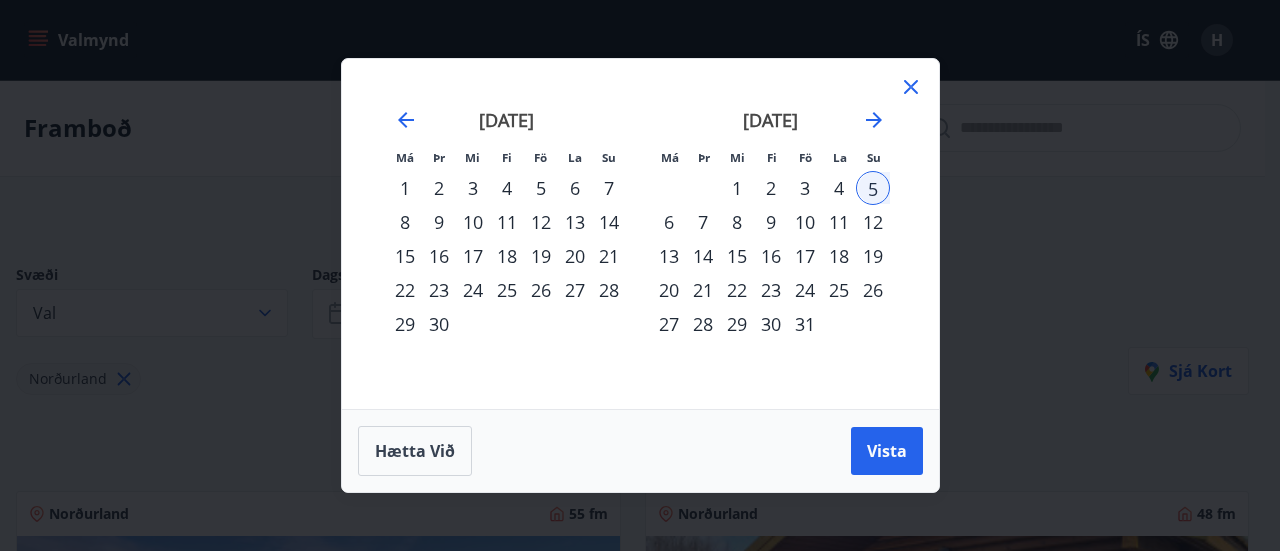 click on "9" at bounding box center (771, 222) 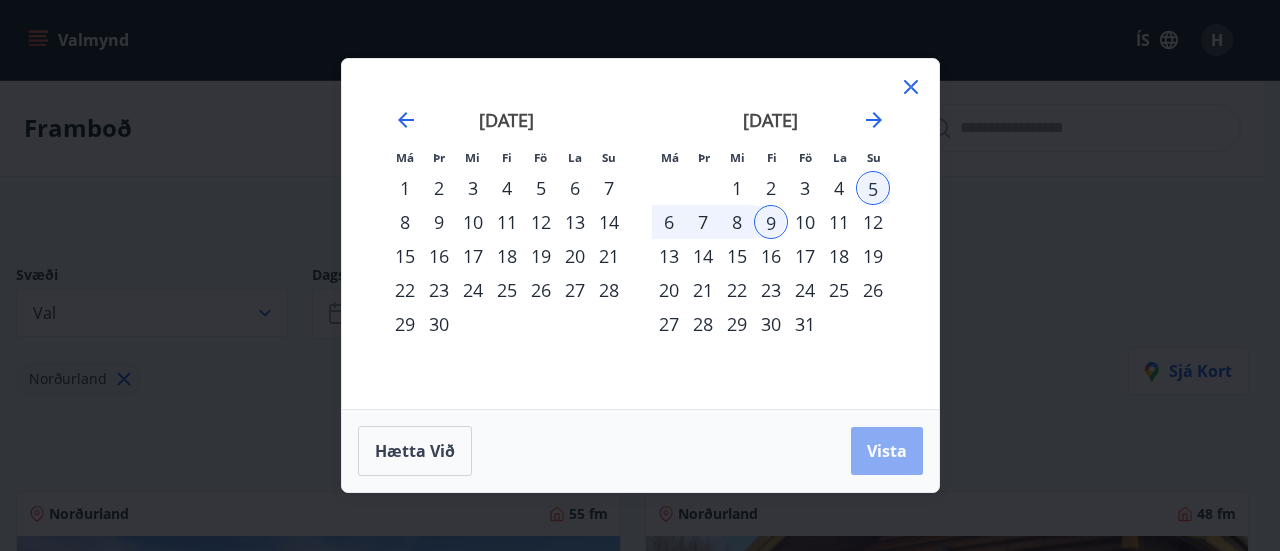 click on "Vista" at bounding box center [887, 451] 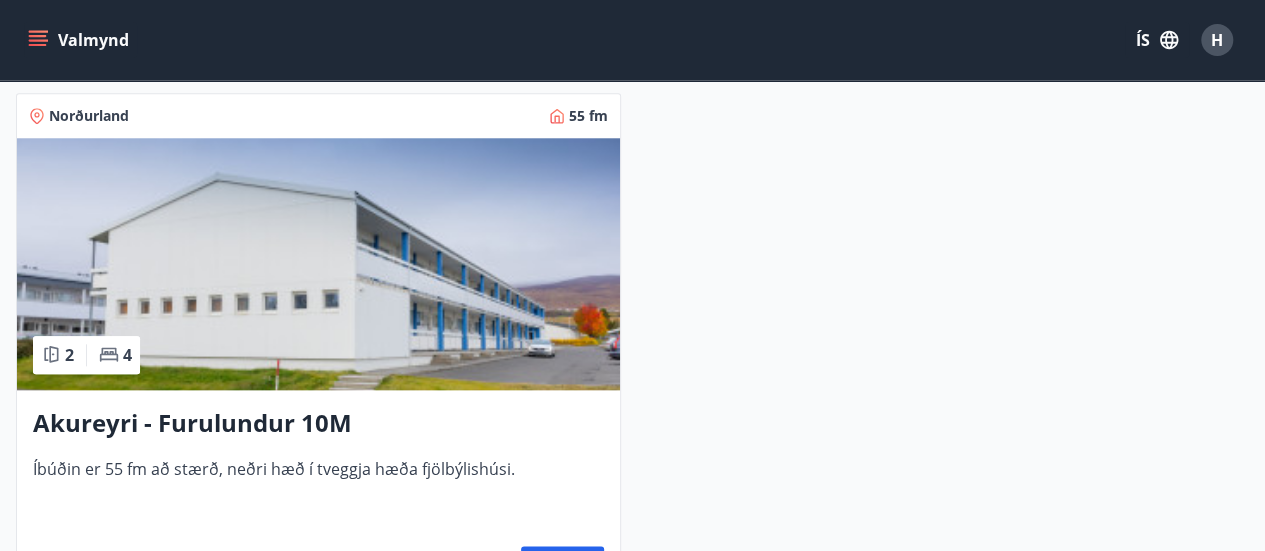 scroll, scrollTop: 949, scrollLeft: 0, axis: vertical 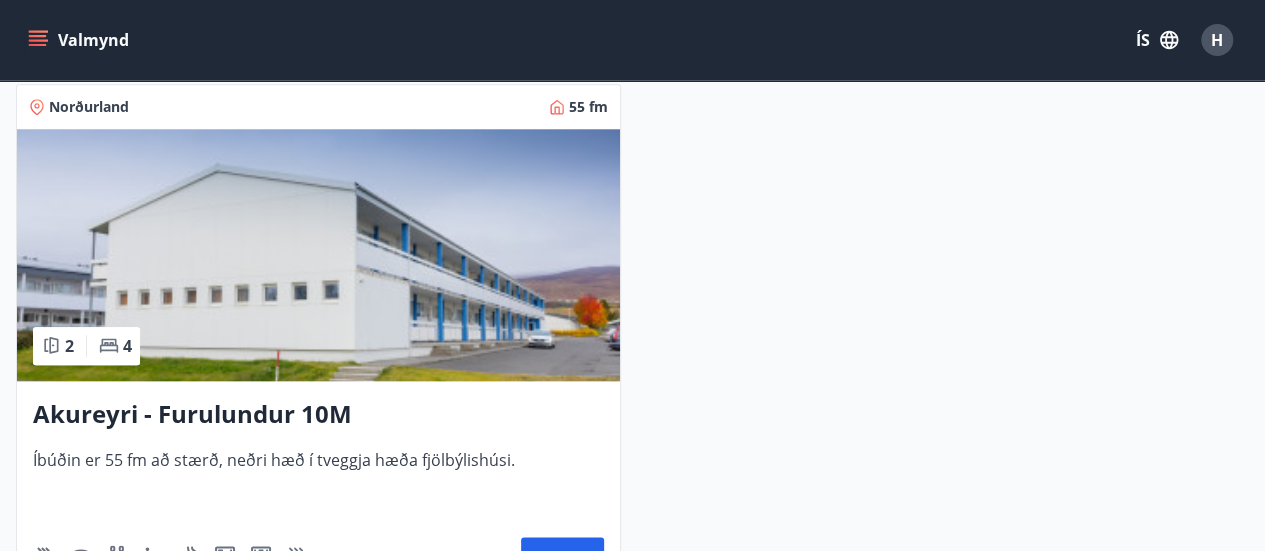drag, startPoint x: 299, startPoint y: 432, endPoint x: 980, endPoint y: 429, distance: 681.0066 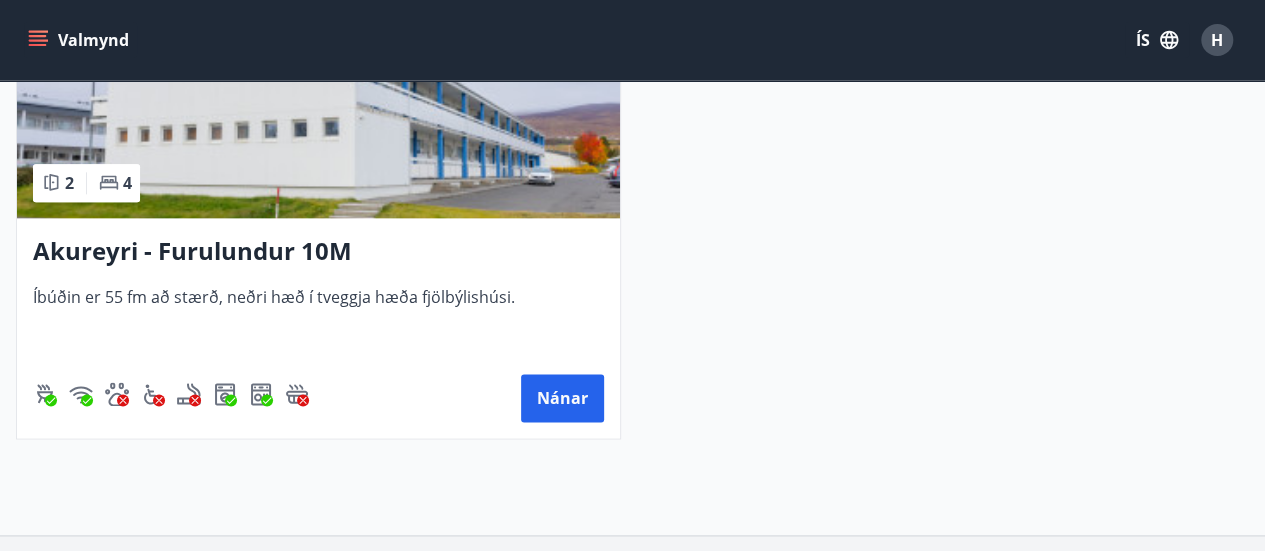 scroll, scrollTop: 1119, scrollLeft: 0, axis: vertical 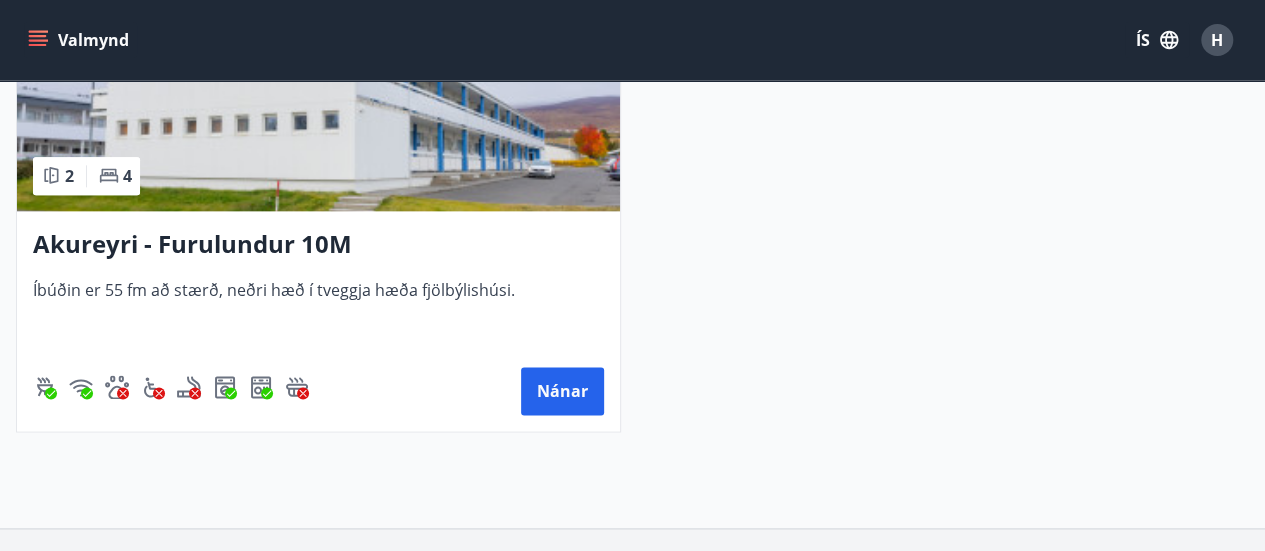 drag, startPoint x: 576, startPoint y: 393, endPoint x: 742, endPoint y: 475, distance: 185.14859 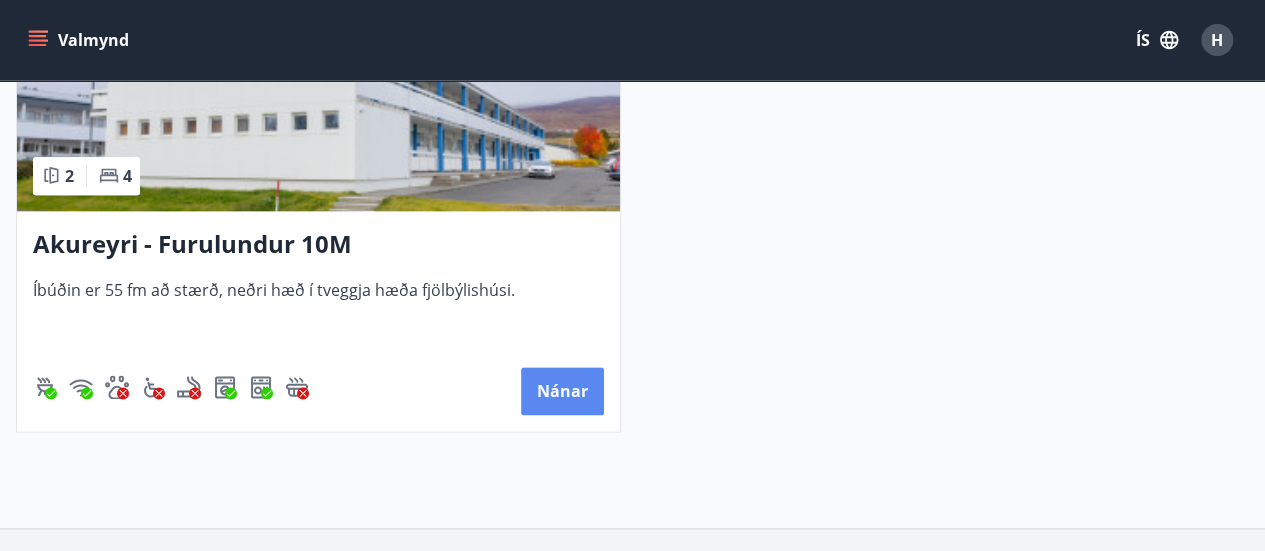 click on "Nánar" at bounding box center (562, 391) 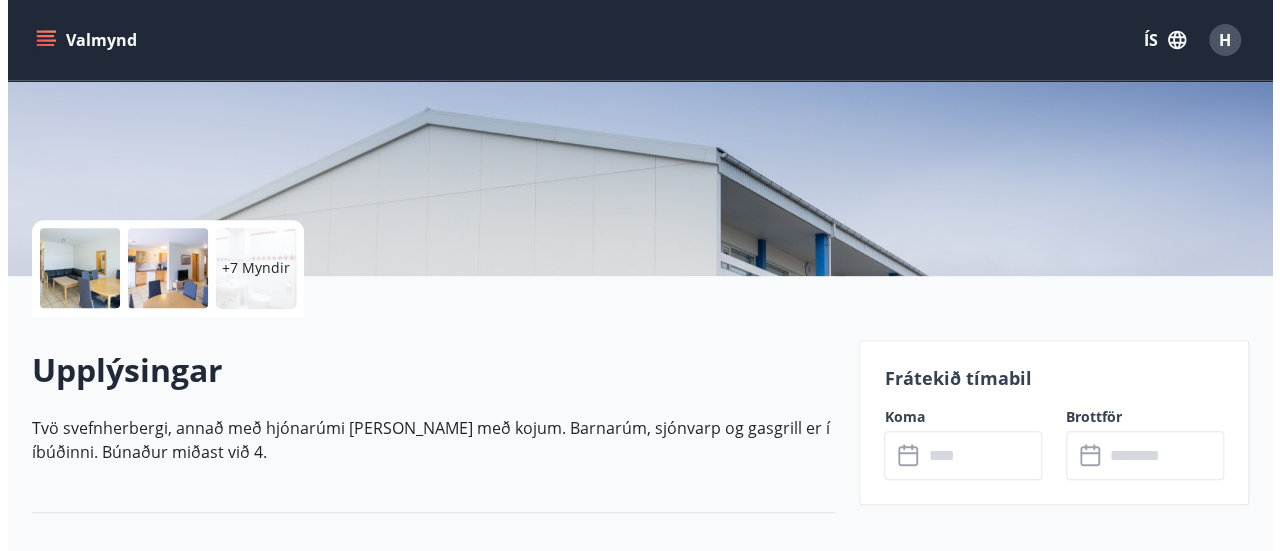 scroll, scrollTop: 340, scrollLeft: 0, axis: vertical 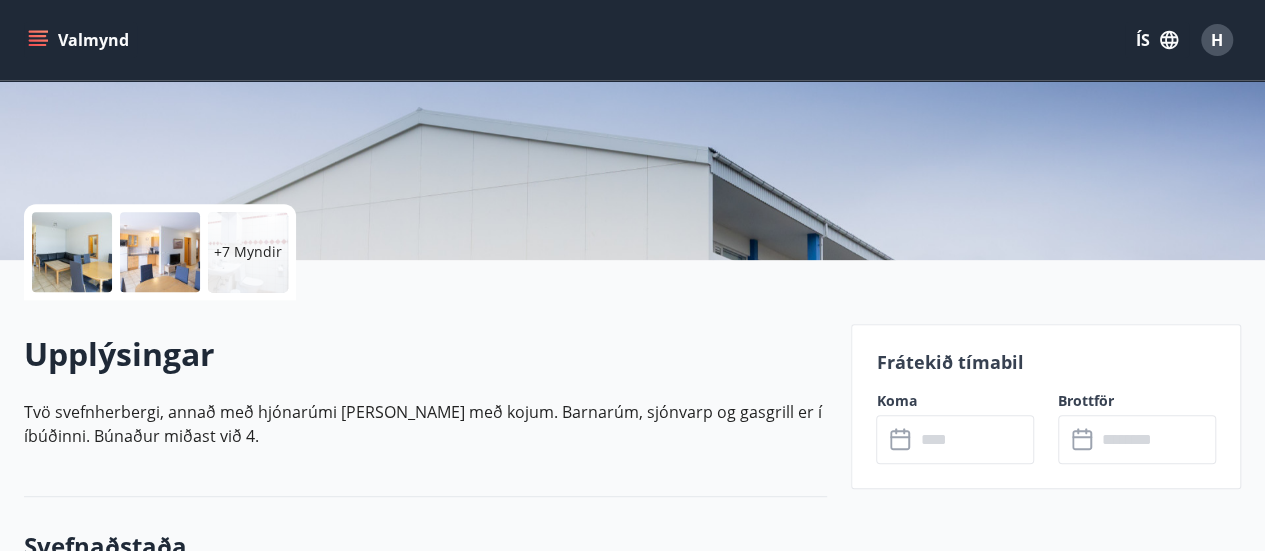 click on "+7 Myndir" at bounding box center (248, 252) 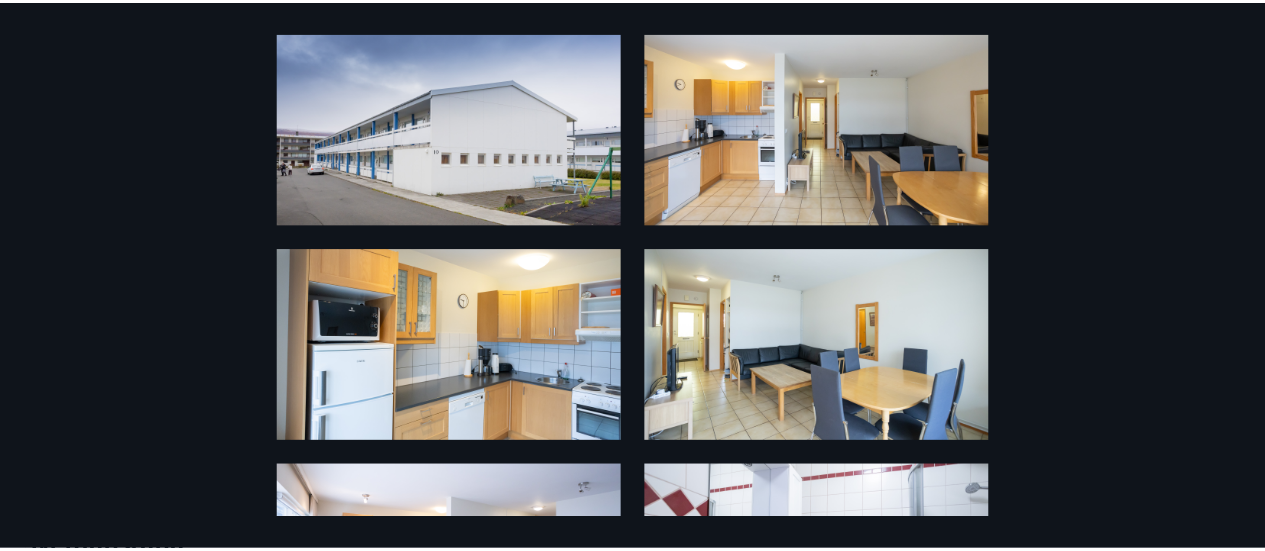 scroll, scrollTop: 0, scrollLeft: 0, axis: both 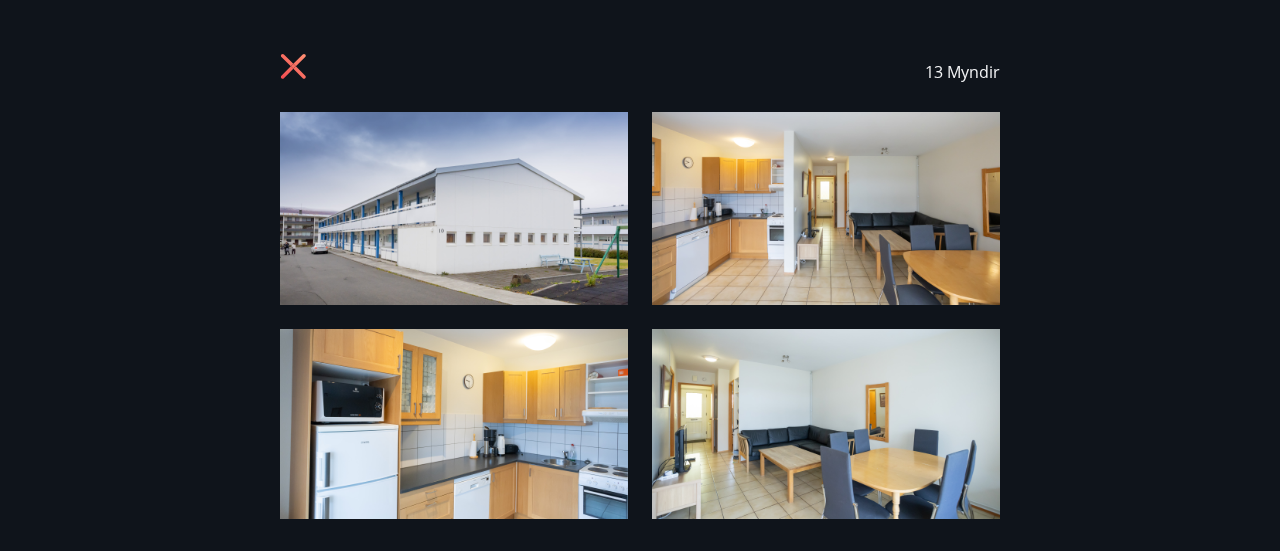 click 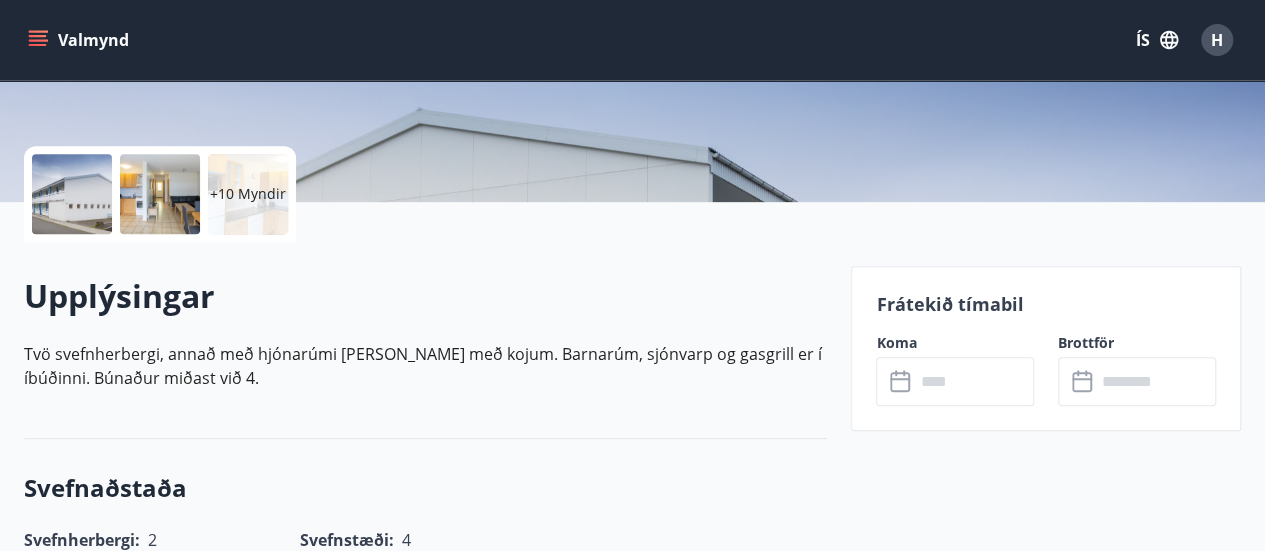 scroll, scrollTop: 306, scrollLeft: 0, axis: vertical 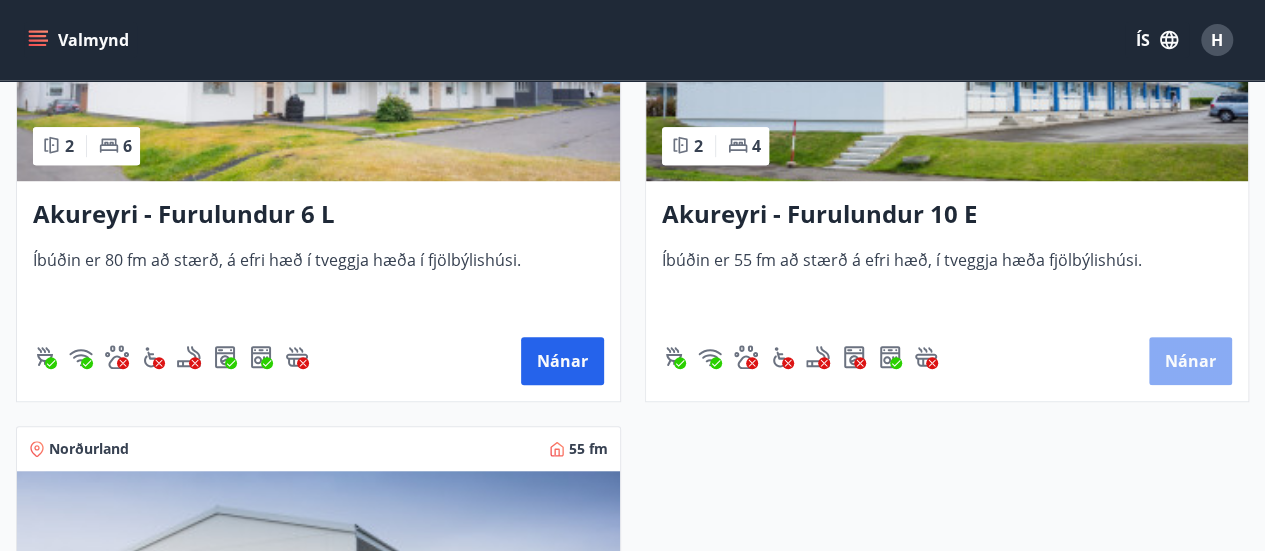click on "Nánar" at bounding box center [1190, 361] 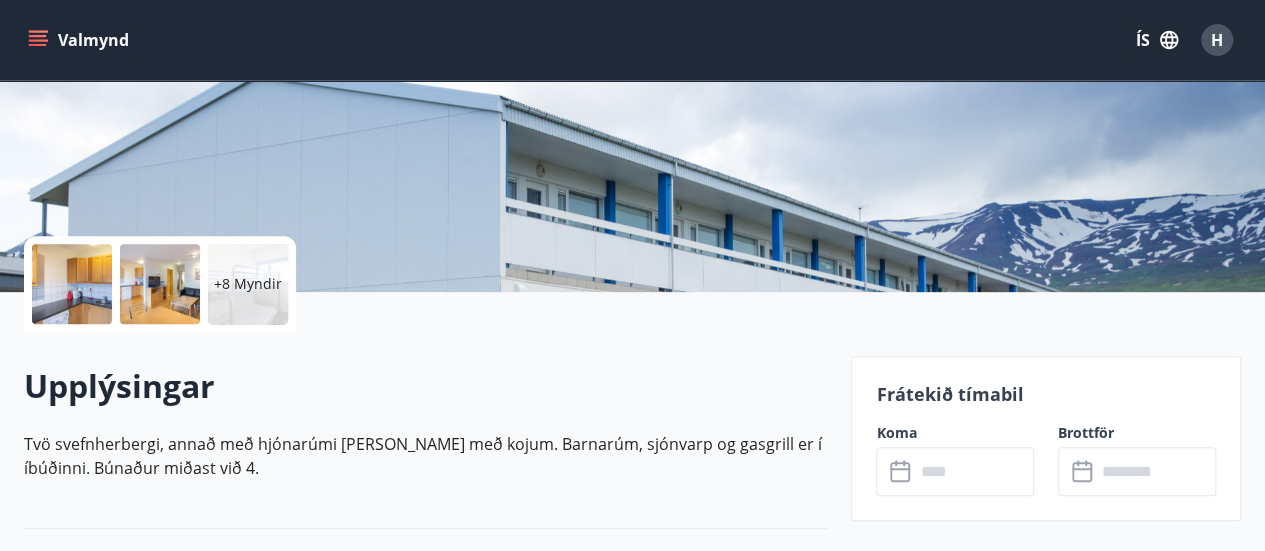 scroll, scrollTop: 304, scrollLeft: 0, axis: vertical 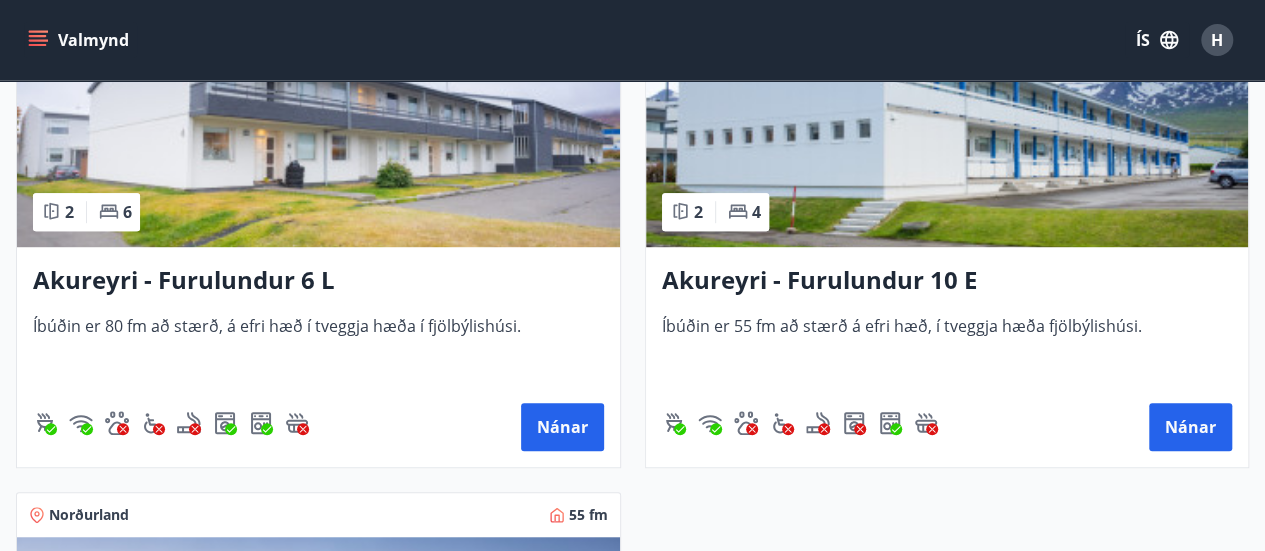 click at bounding box center (318, 121) 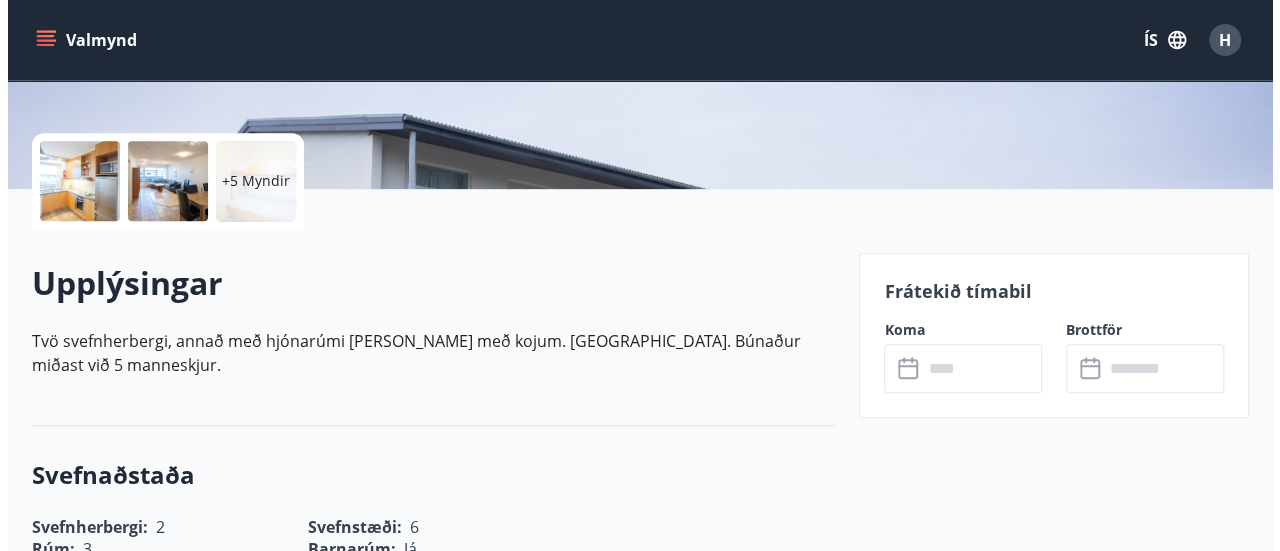 scroll, scrollTop: 386, scrollLeft: 0, axis: vertical 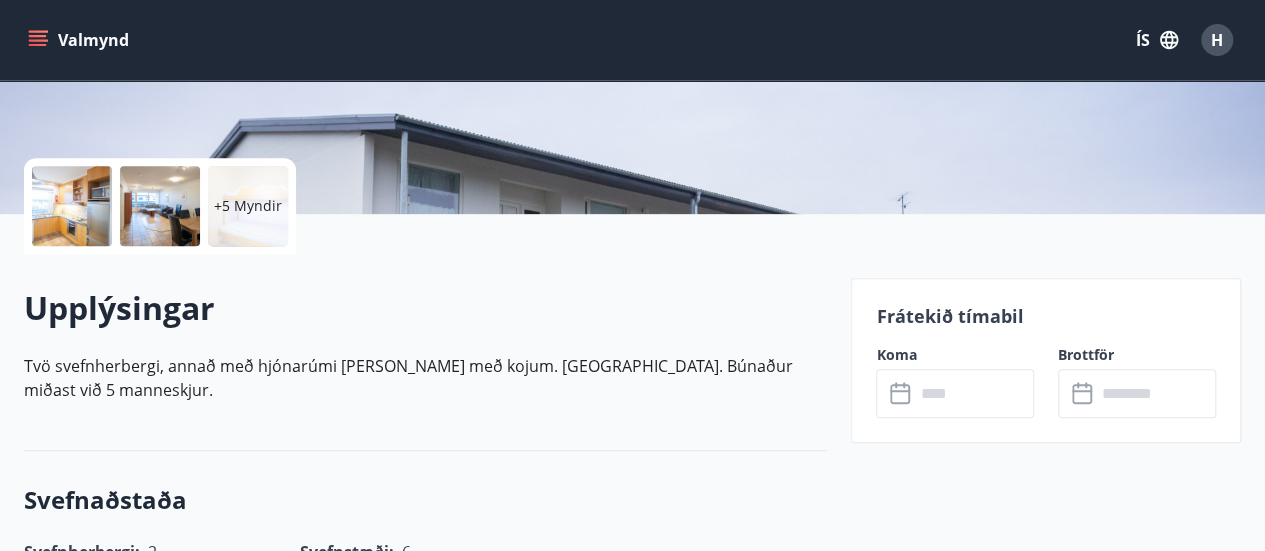click on "+5 Myndir" at bounding box center [248, 206] 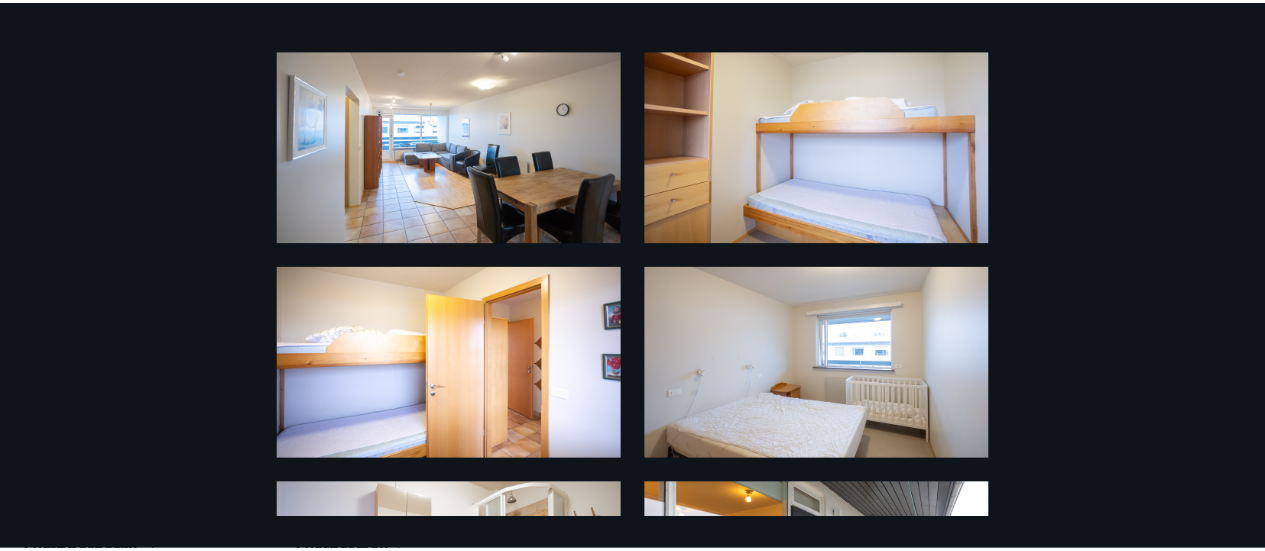 scroll, scrollTop: 497, scrollLeft: 0, axis: vertical 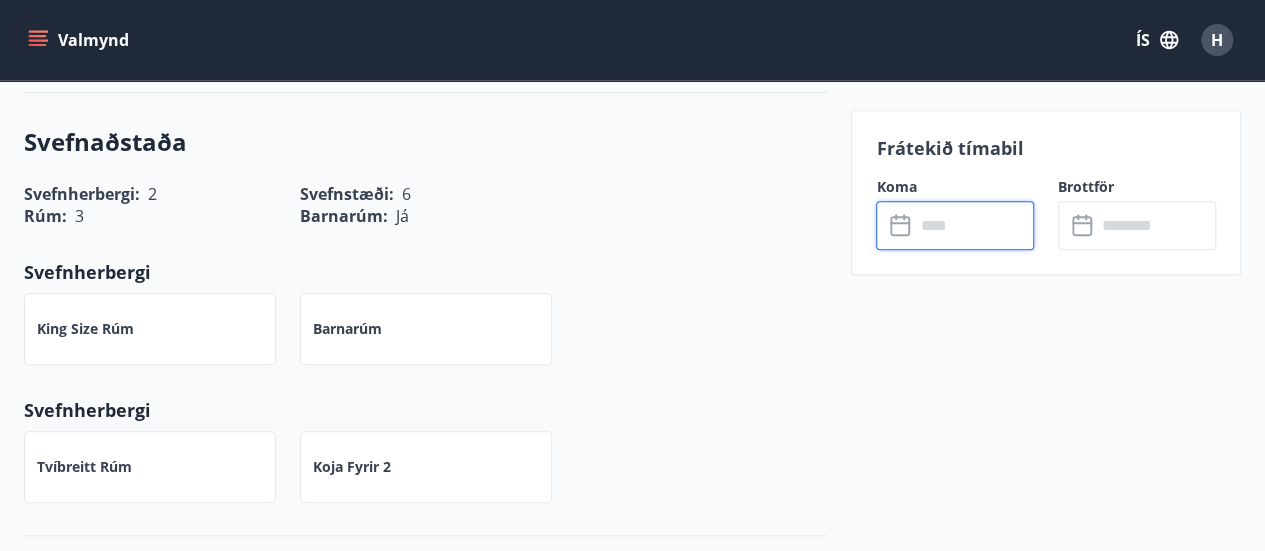 click at bounding box center (974, 225) 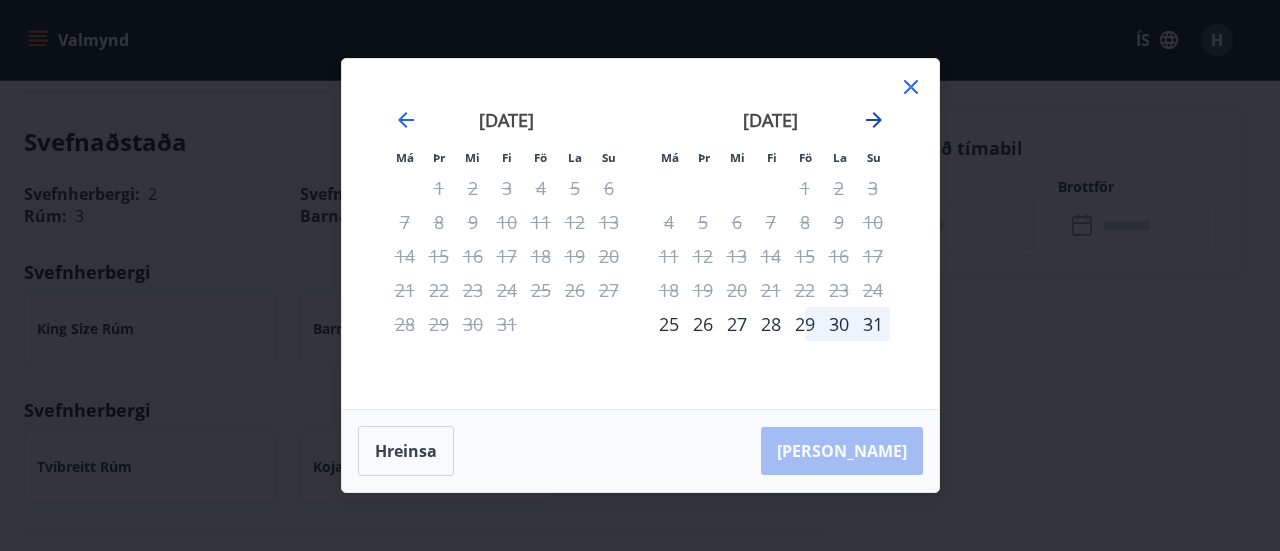 click 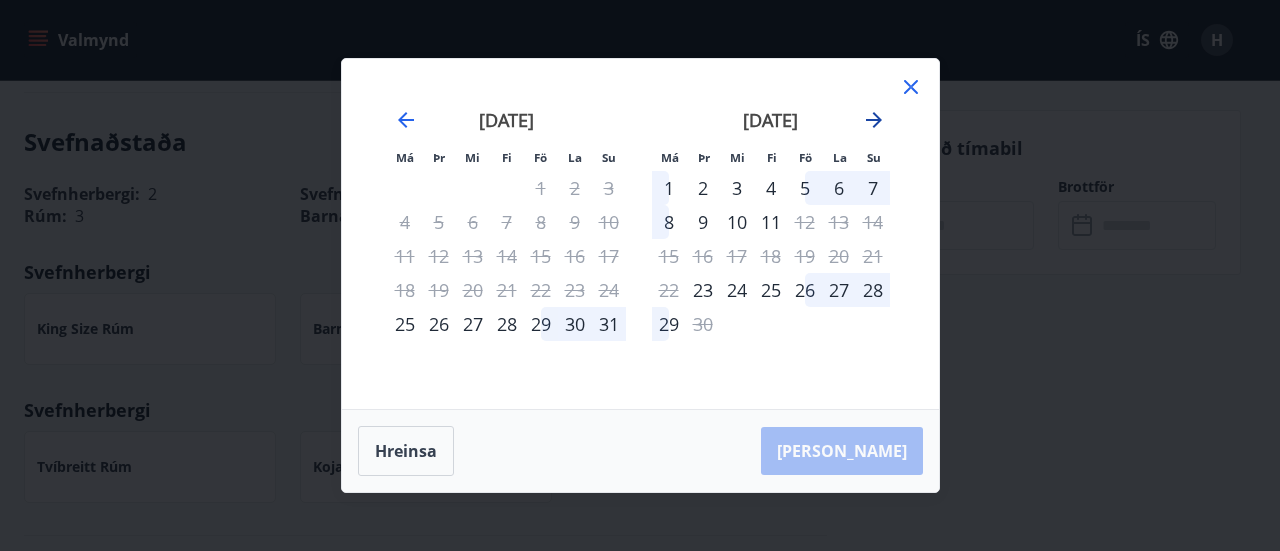 click 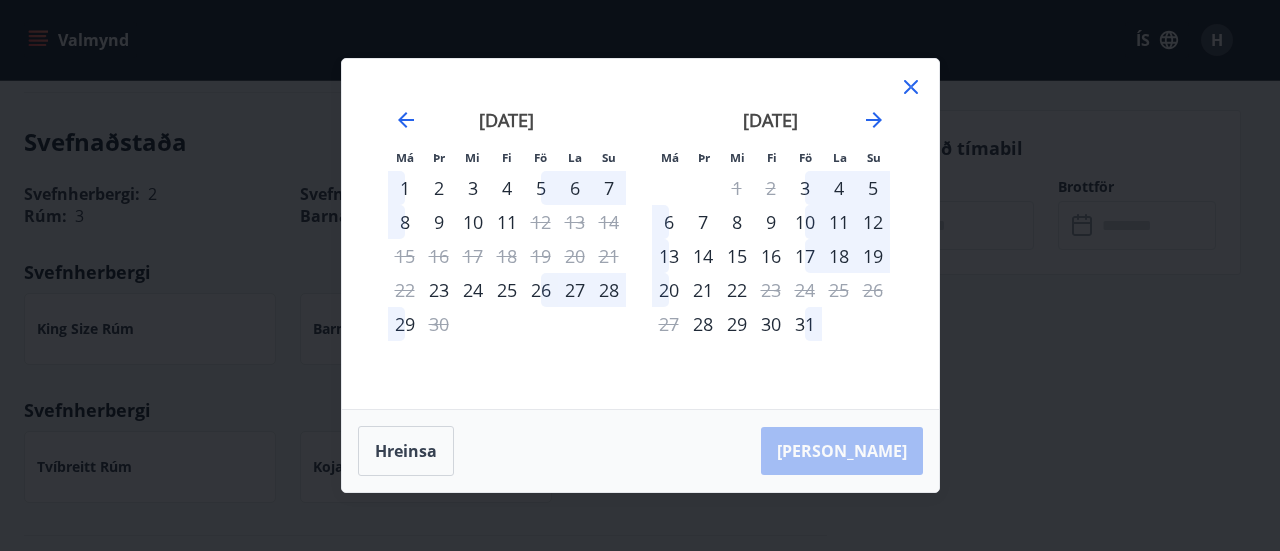 click on "6" at bounding box center (669, 222) 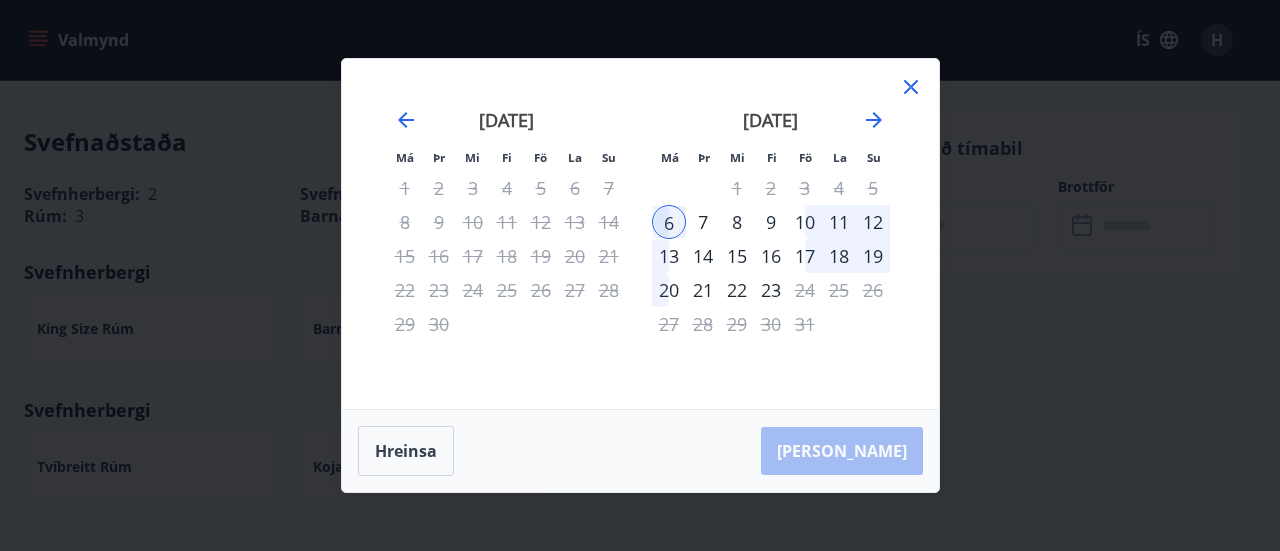 click on "9" at bounding box center [771, 222] 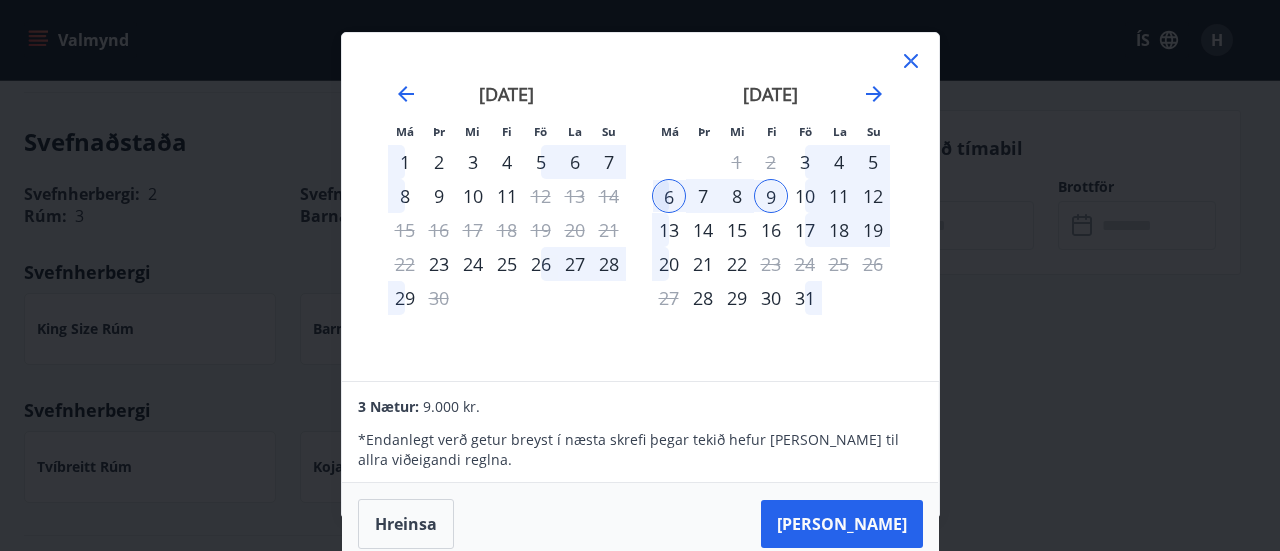 click on "5" at bounding box center (873, 162) 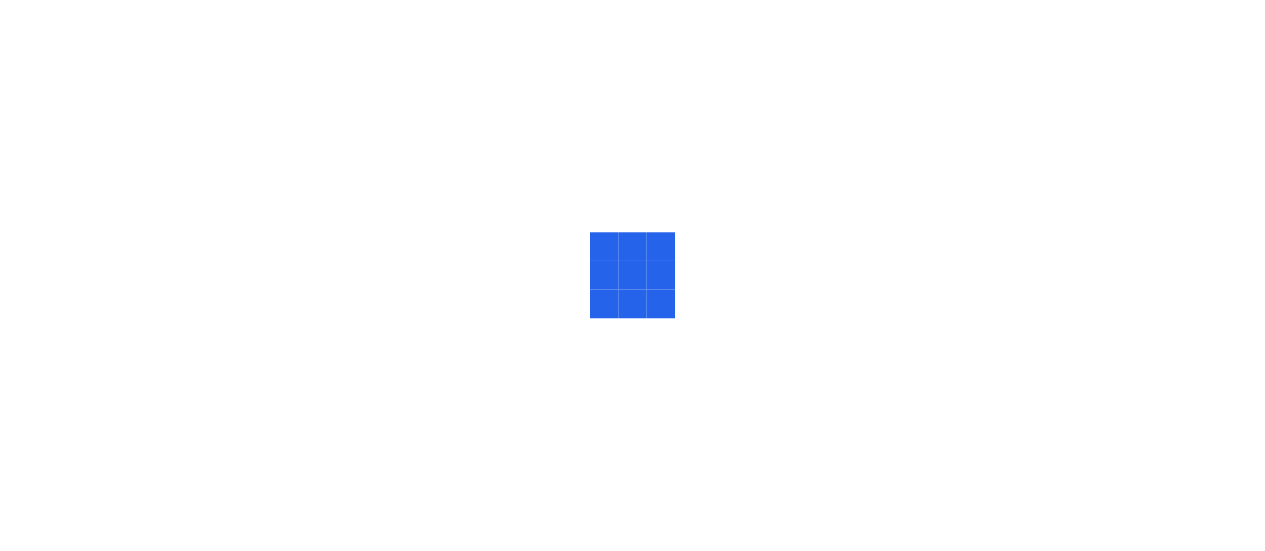scroll, scrollTop: 0, scrollLeft: 0, axis: both 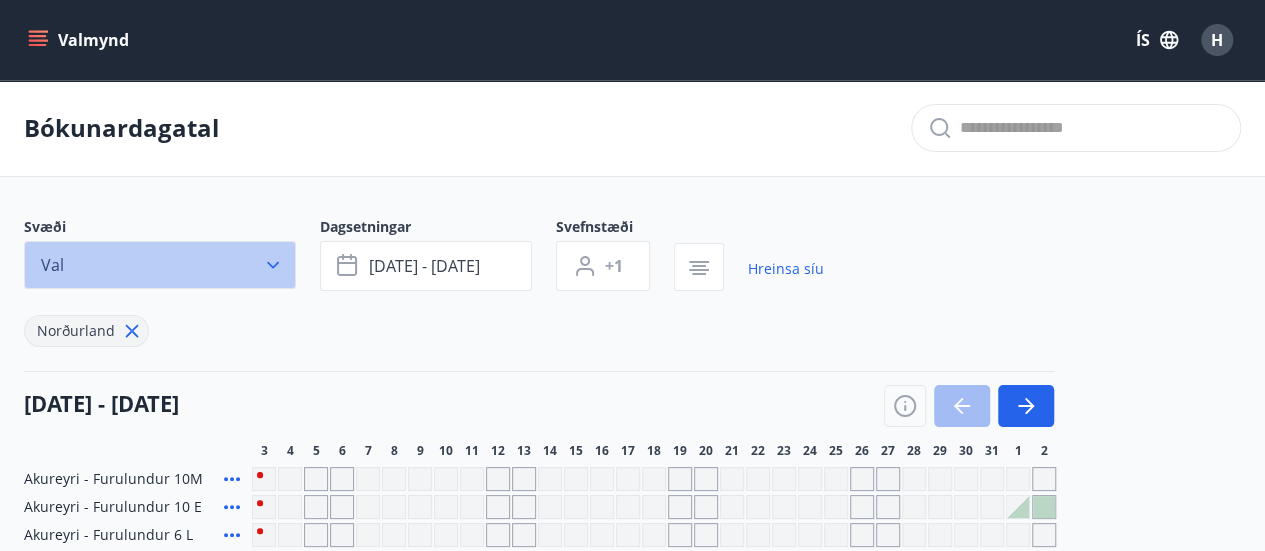 click 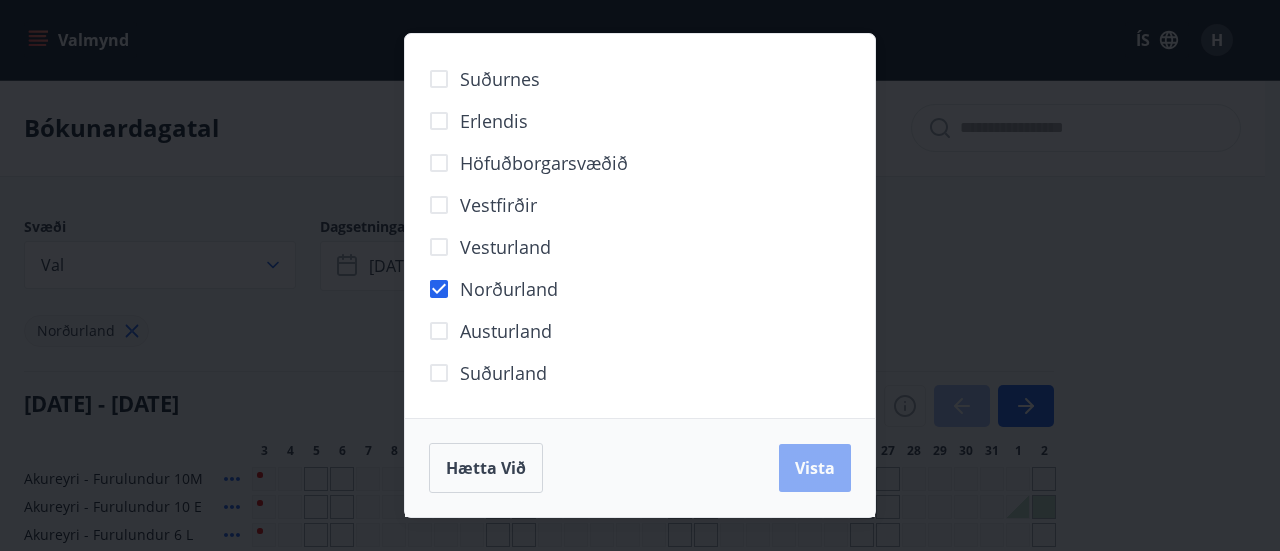 click on "Vista" at bounding box center [815, 468] 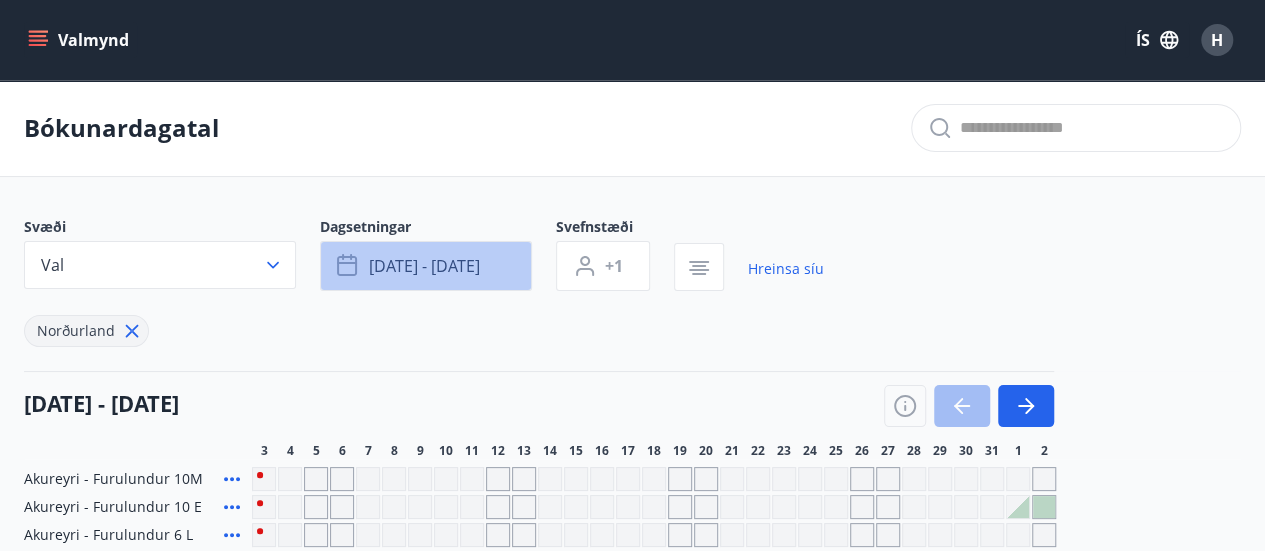 click on "[DATE] - [DATE]" at bounding box center (424, 266) 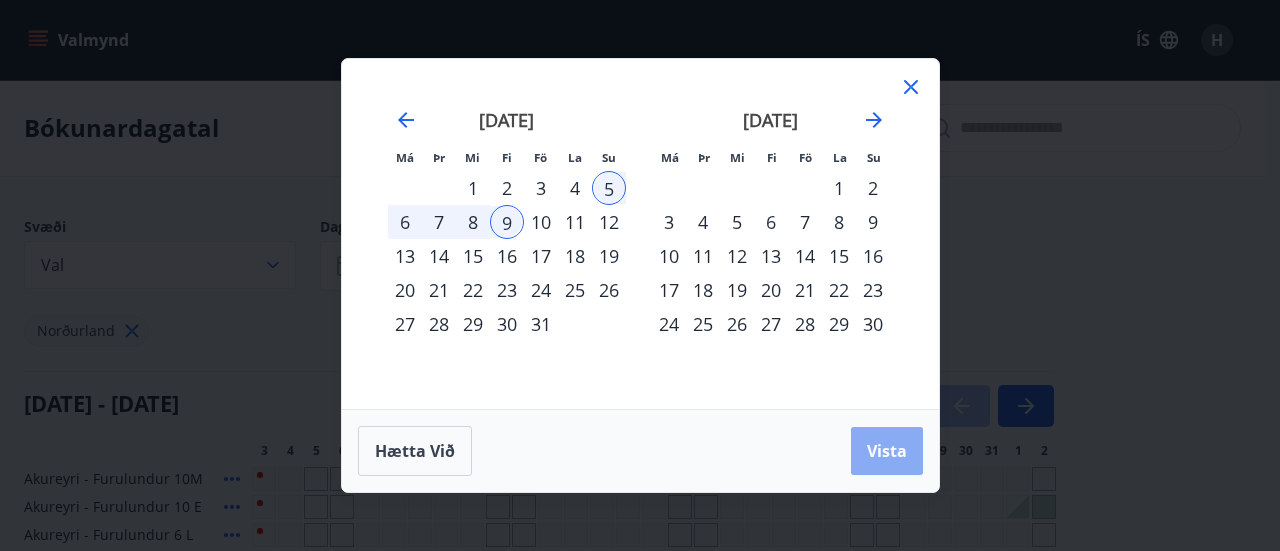 click on "Vista" at bounding box center [887, 451] 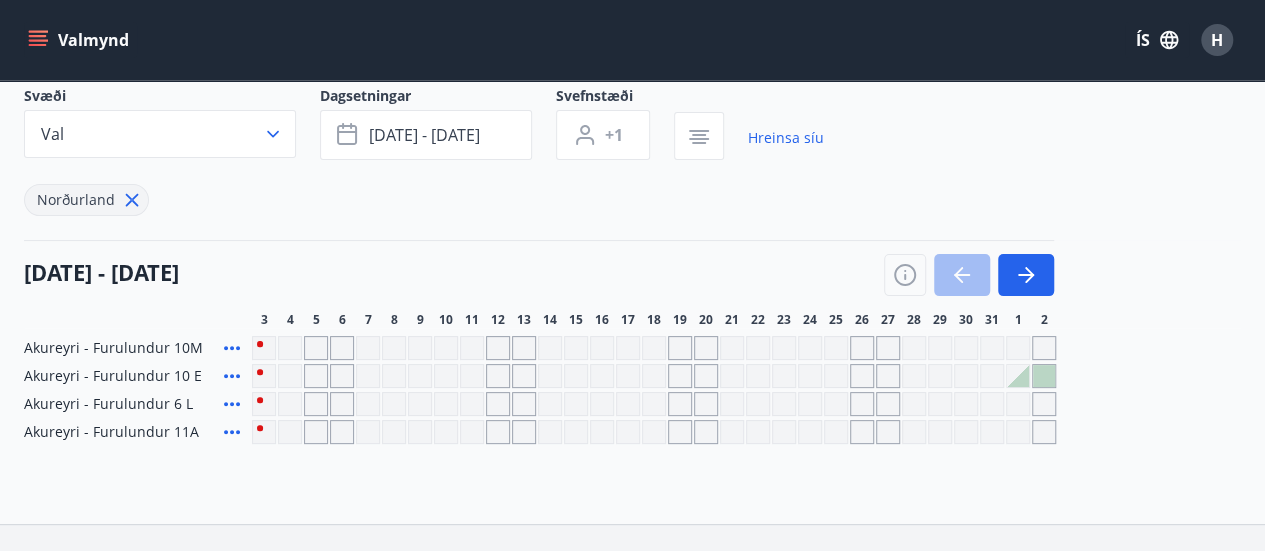 scroll, scrollTop: 143, scrollLeft: 0, axis: vertical 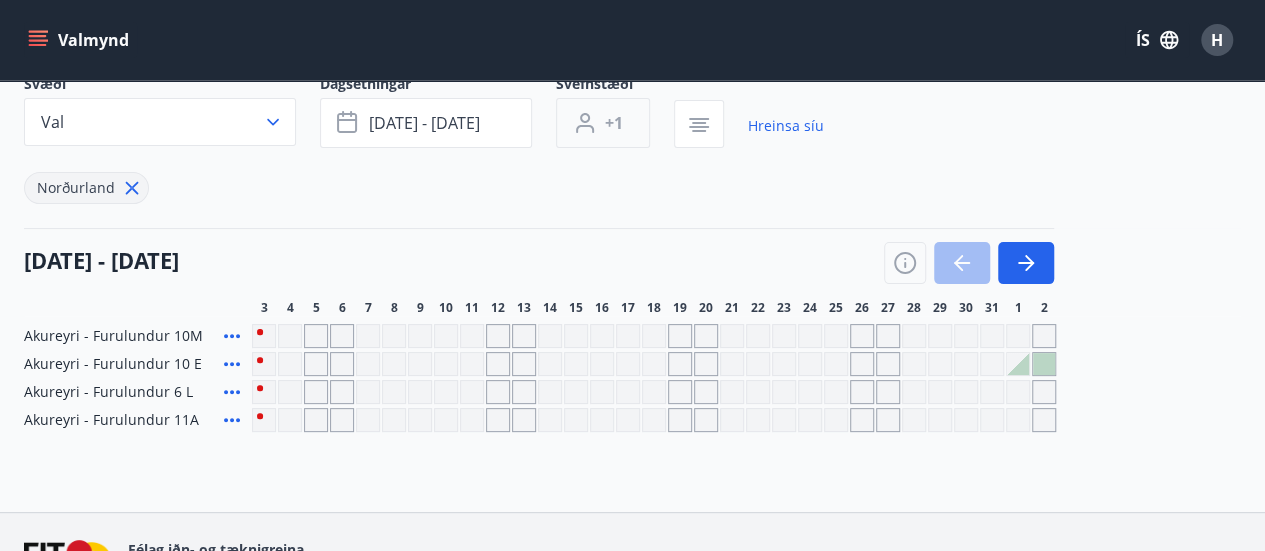 type 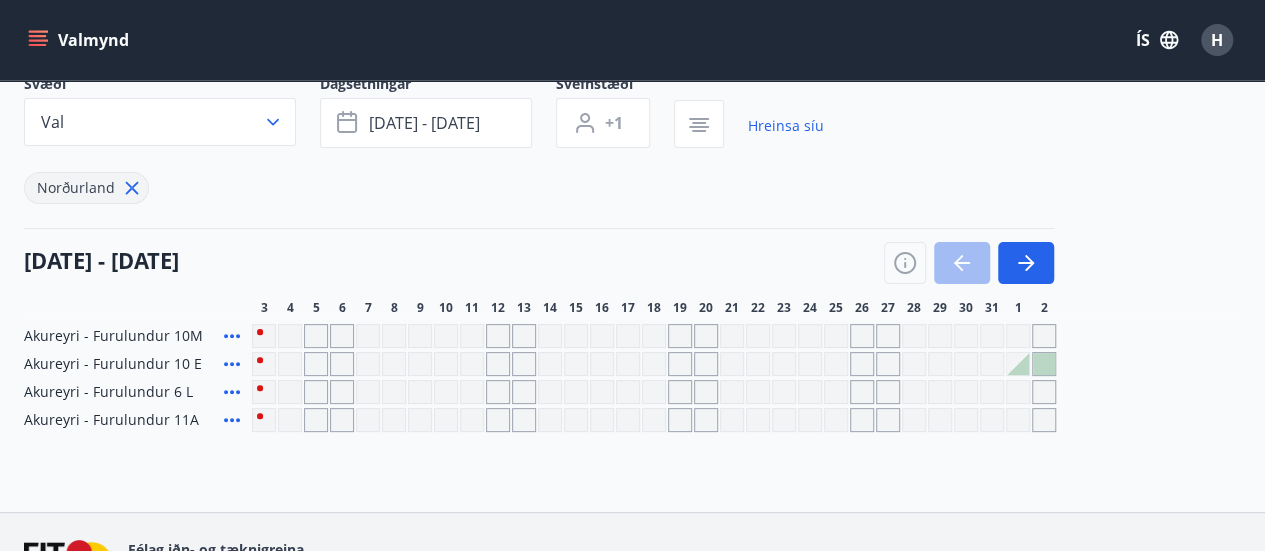 click at bounding box center [316, 336] 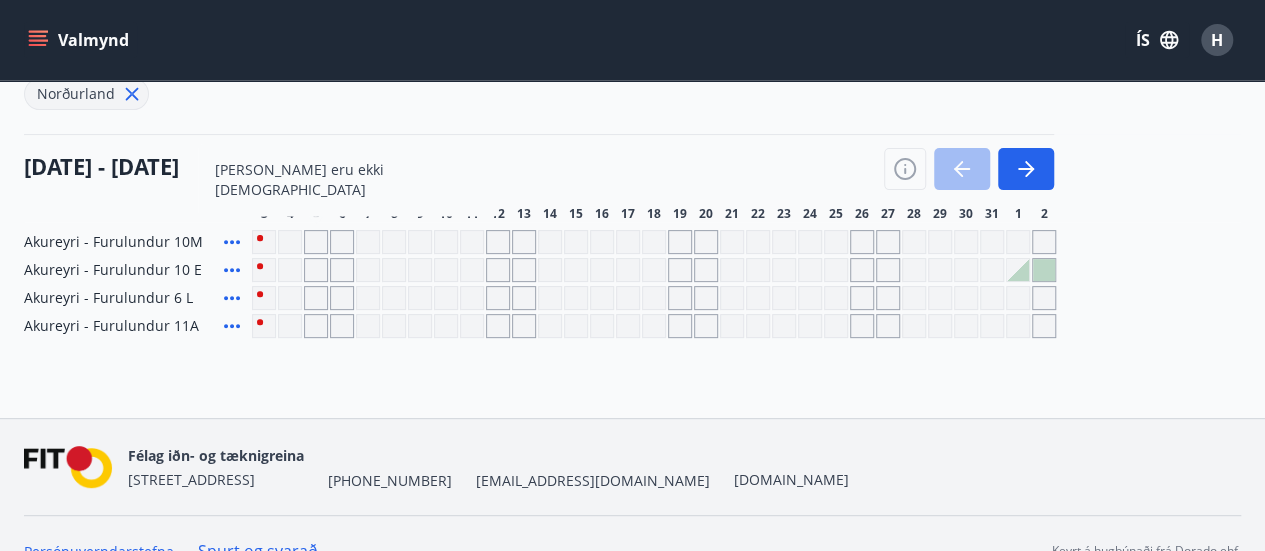 scroll, scrollTop: 233, scrollLeft: 0, axis: vertical 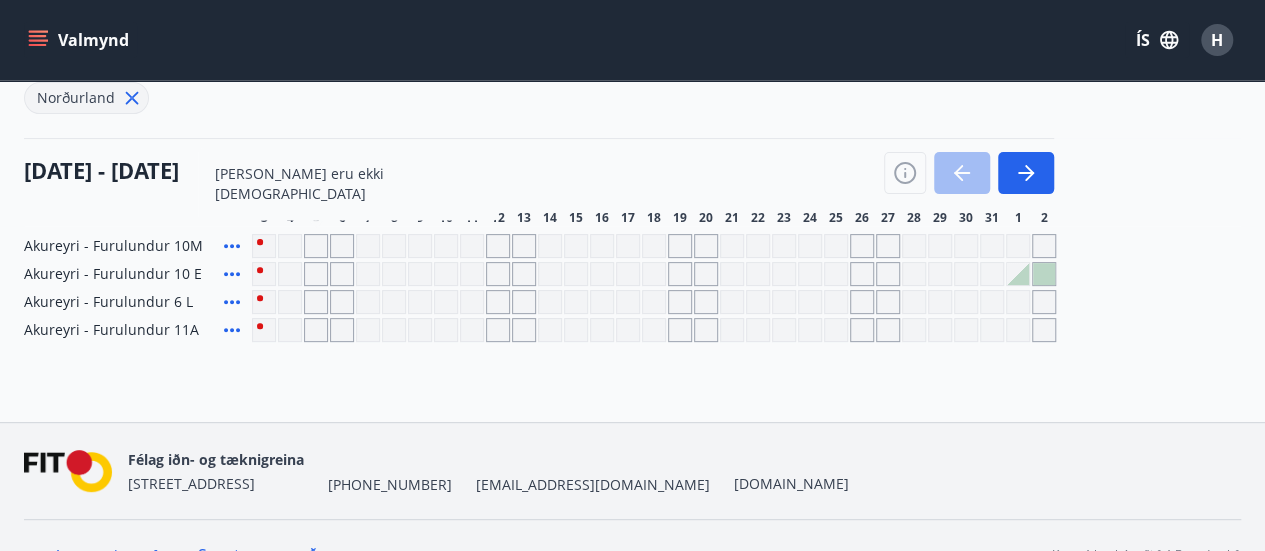 click at bounding box center (316, 246) 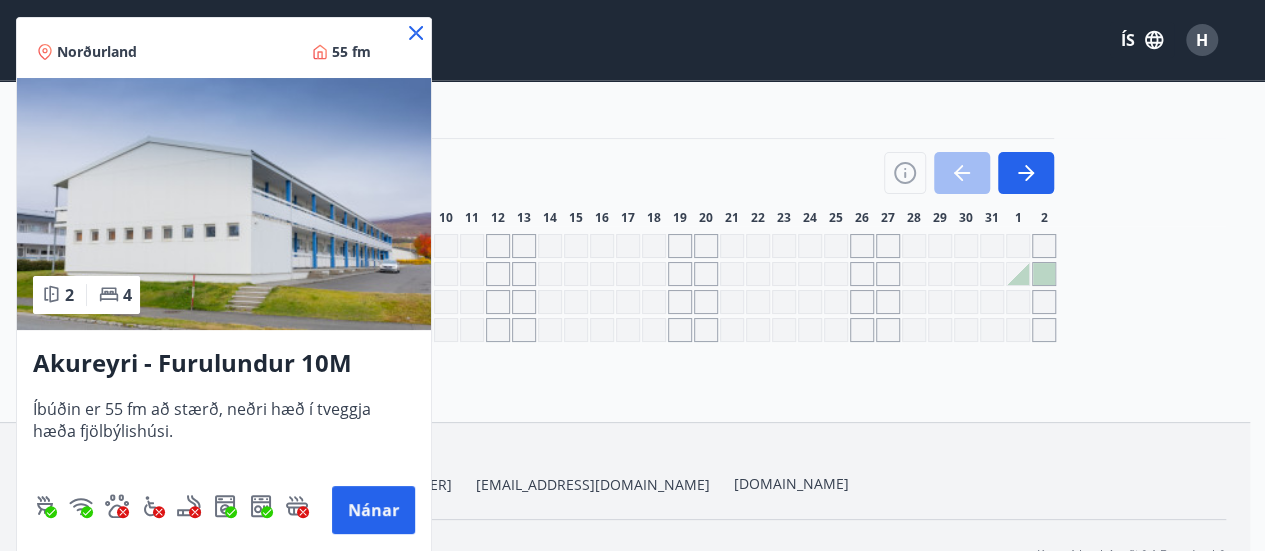 scroll, scrollTop: 0, scrollLeft: 0, axis: both 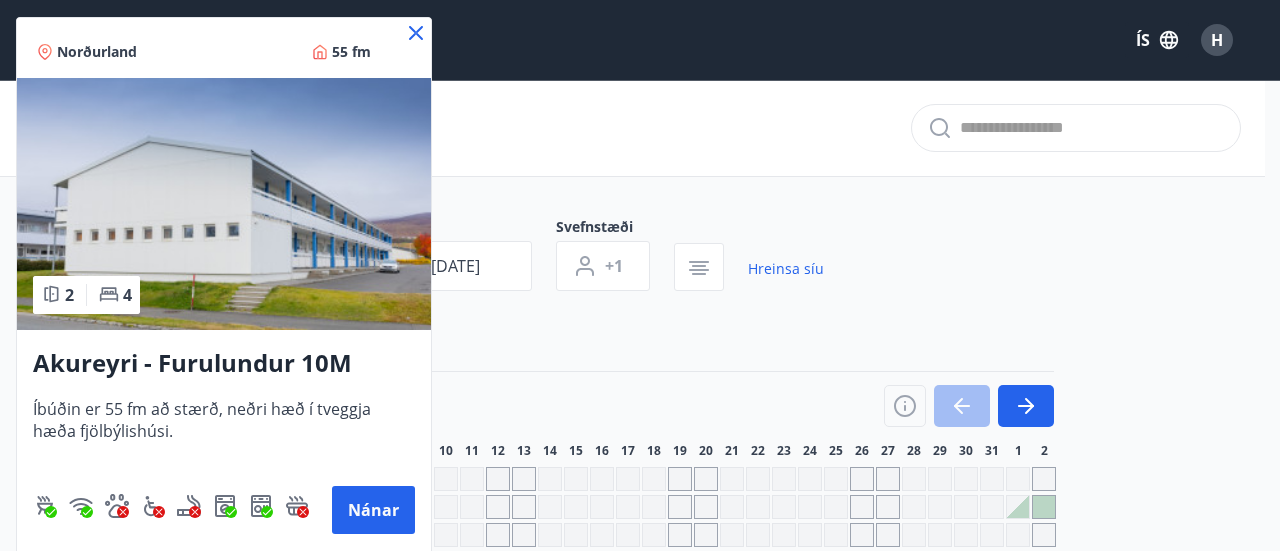 click 